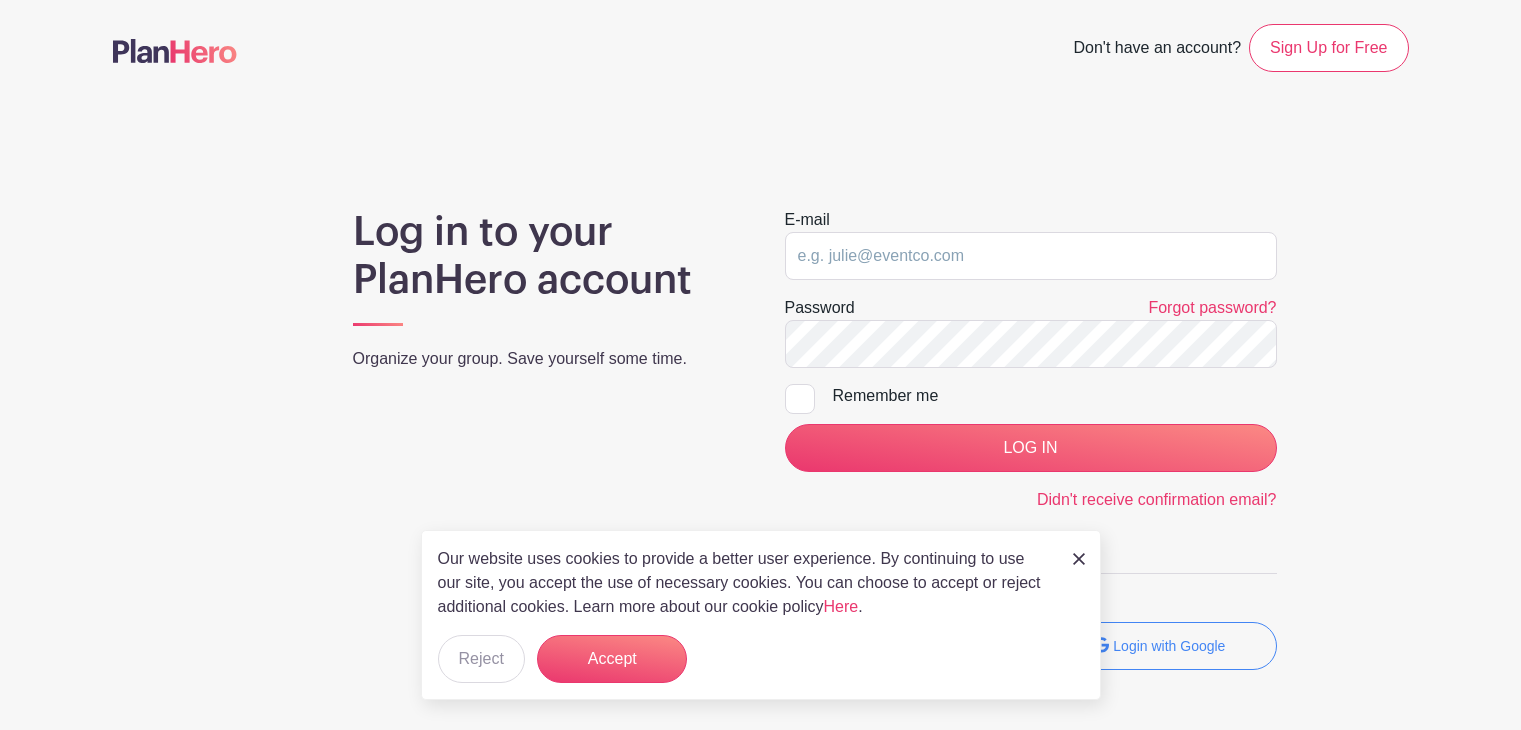 scroll, scrollTop: 0, scrollLeft: 0, axis: both 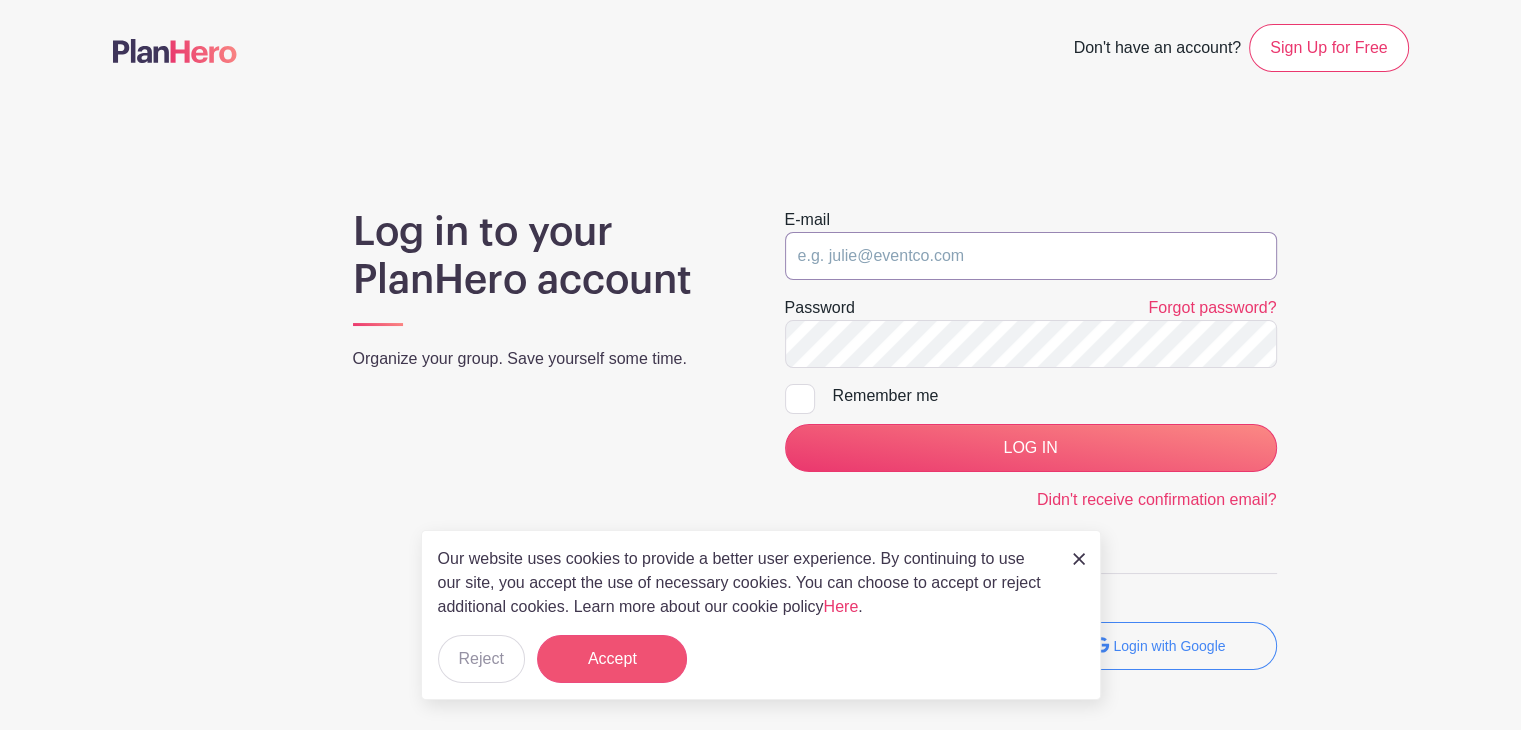 type on "pokare9219@kloudis.com" 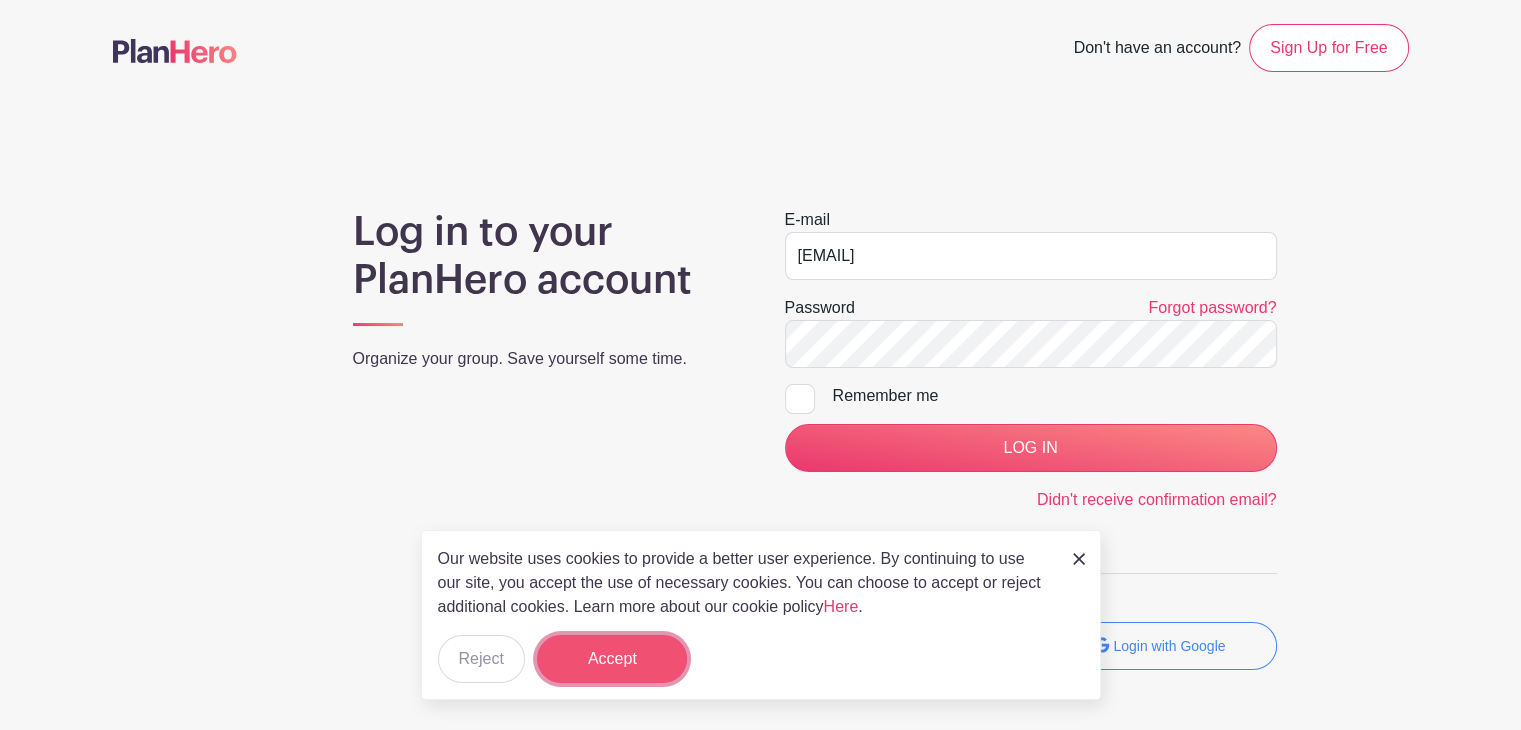 click on "Accept" at bounding box center [612, 659] 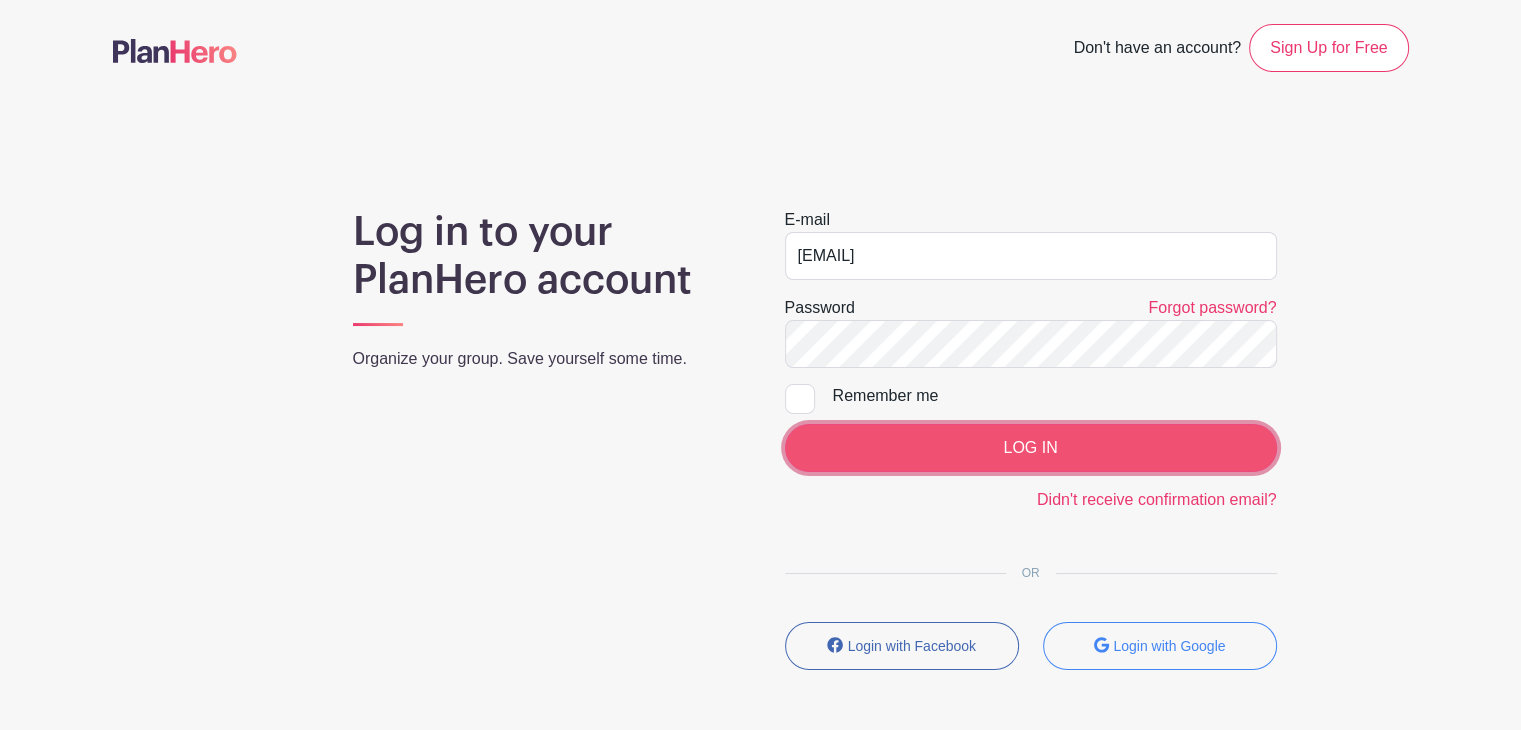 click on "LOG IN" at bounding box center (1031, 448) 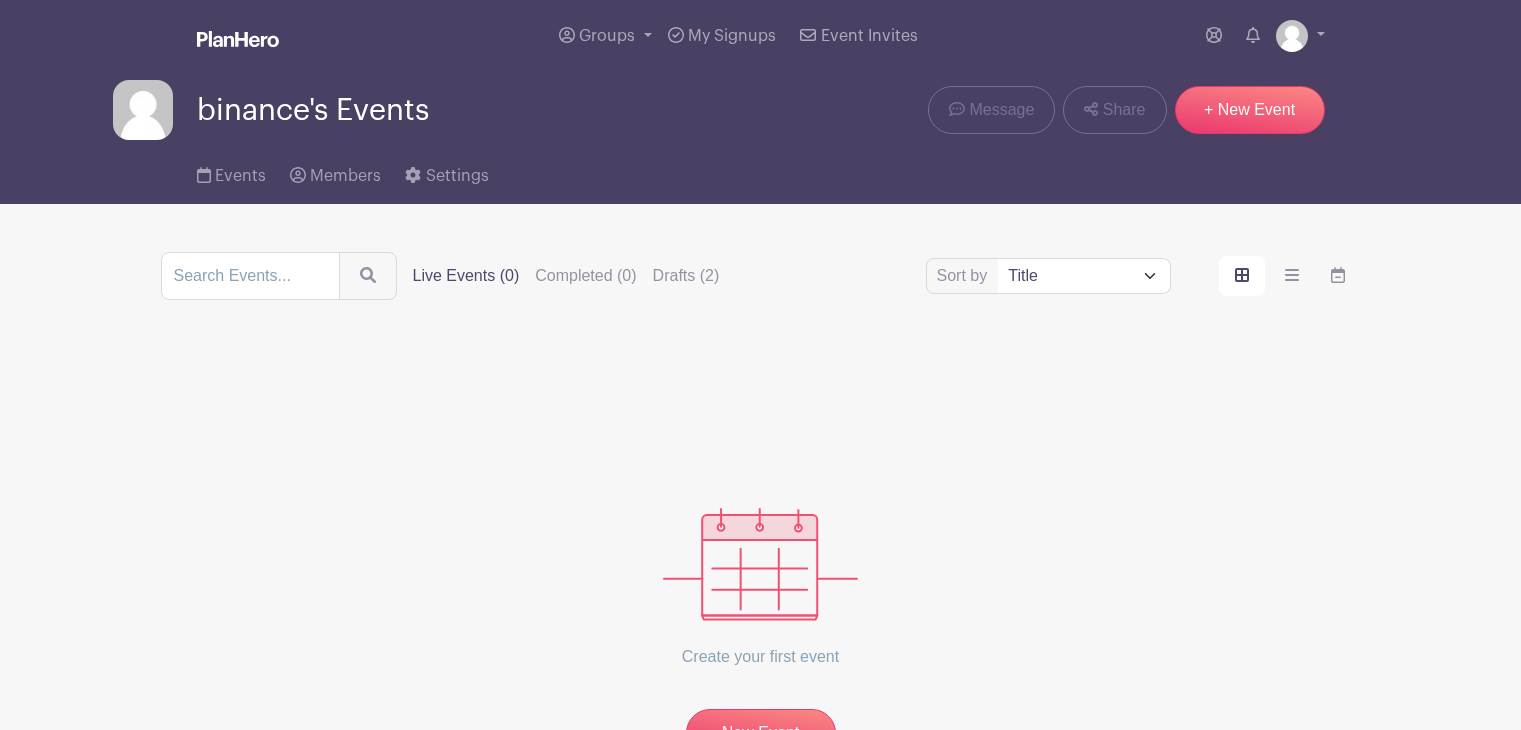 scroll, scrollTop: 0, scrollLeft: 0, axis: both 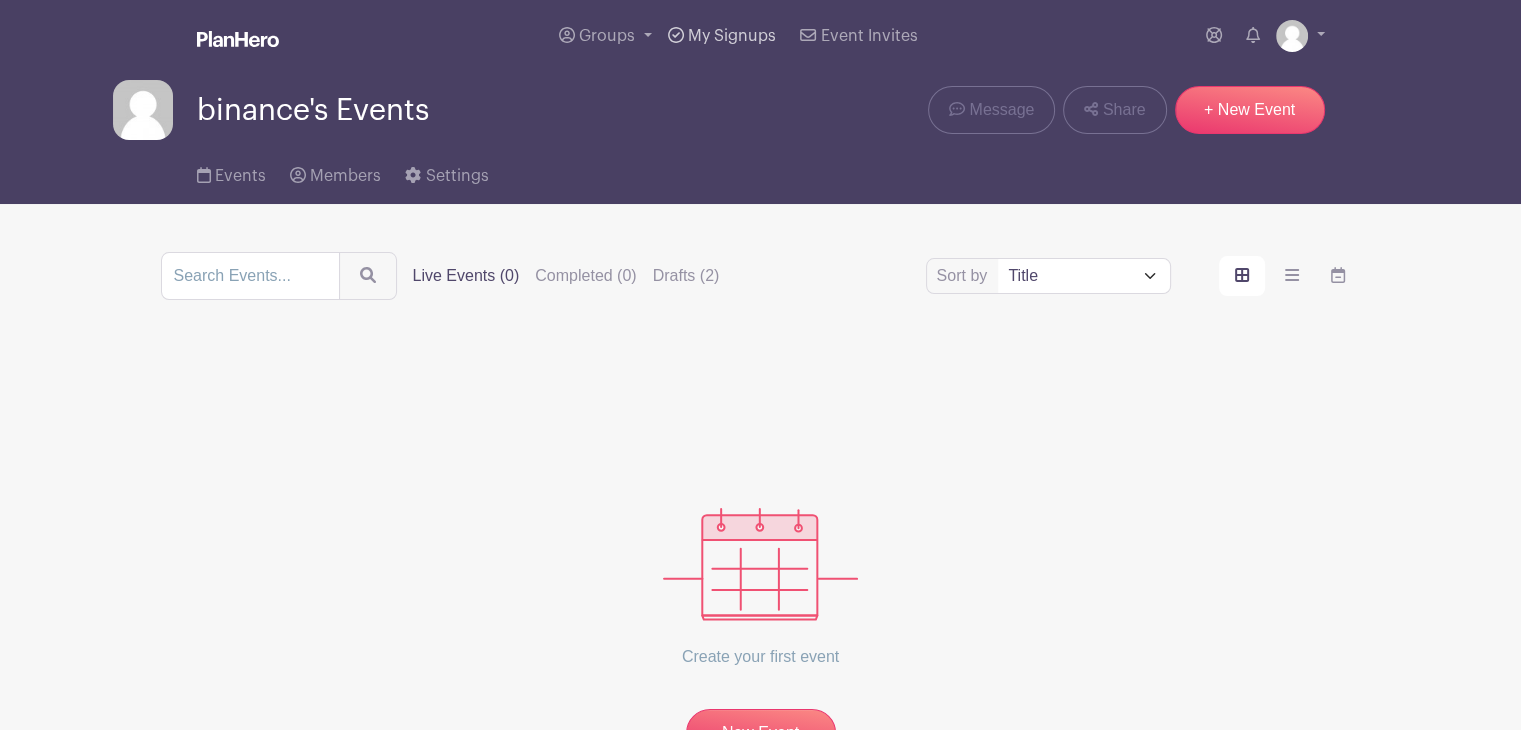 click on "My Signups" at bounding box center [722, 36] 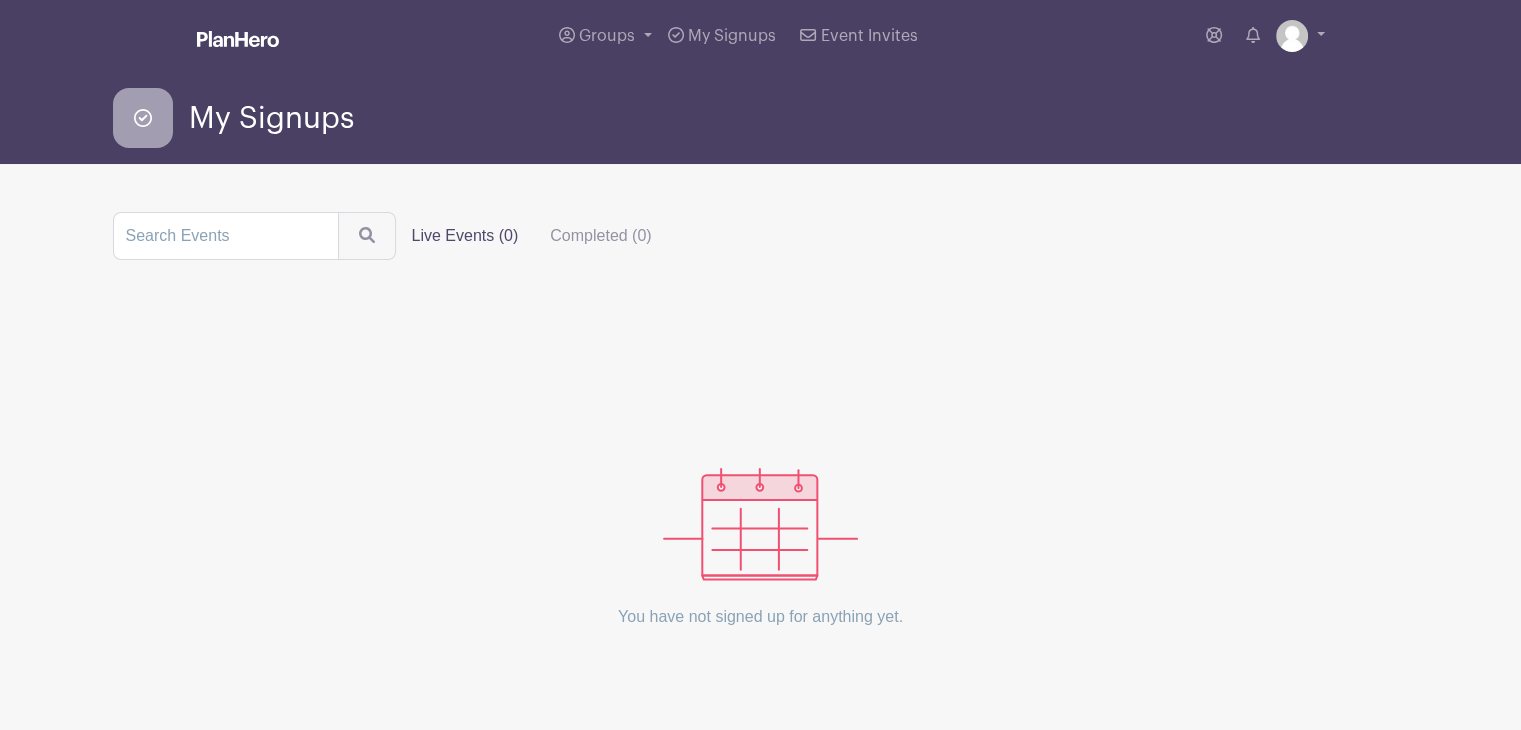 click at bounding box center [238, 39] 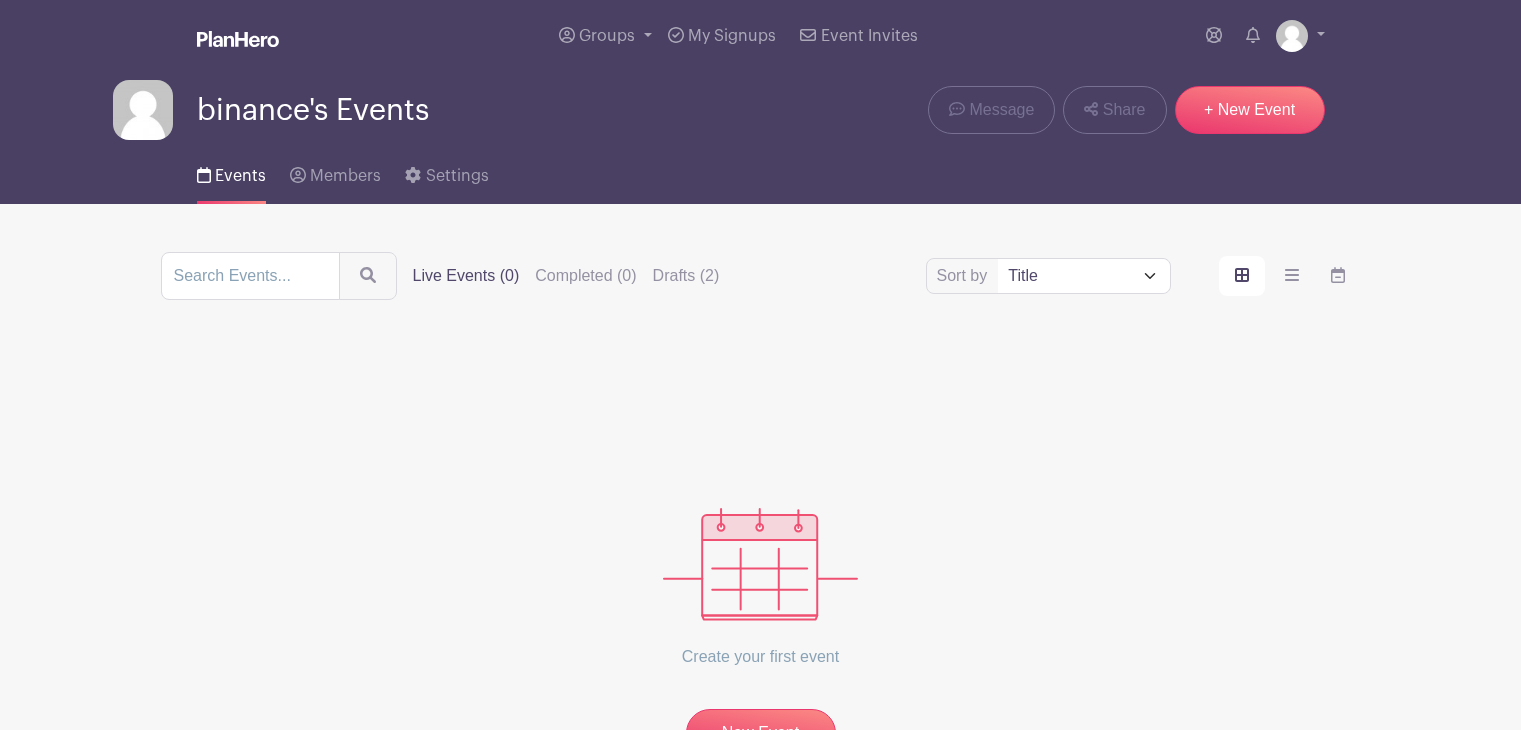 scroll, scrollTop: 0, scrollLeft: 0, axis: both 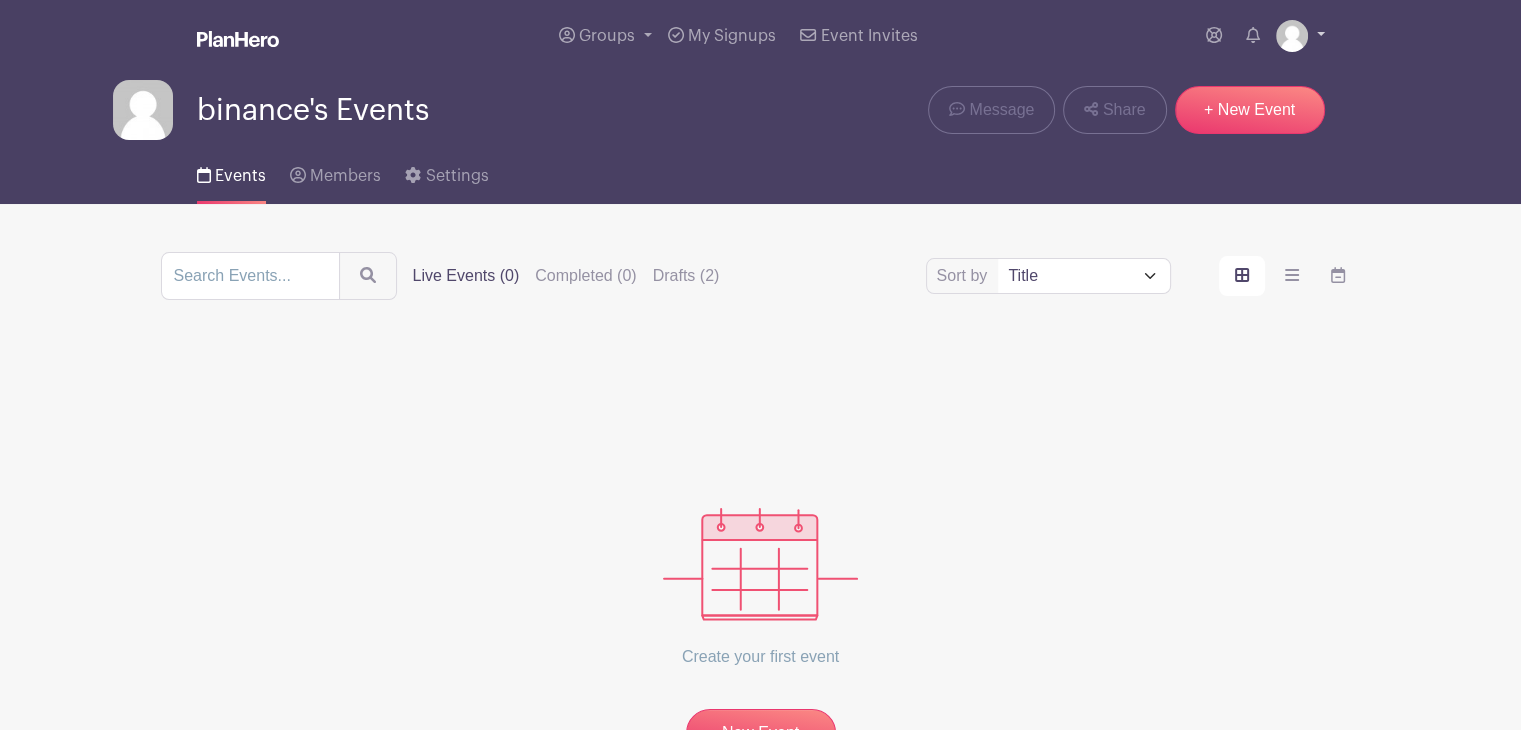 click at bounding box center (1292, 36) 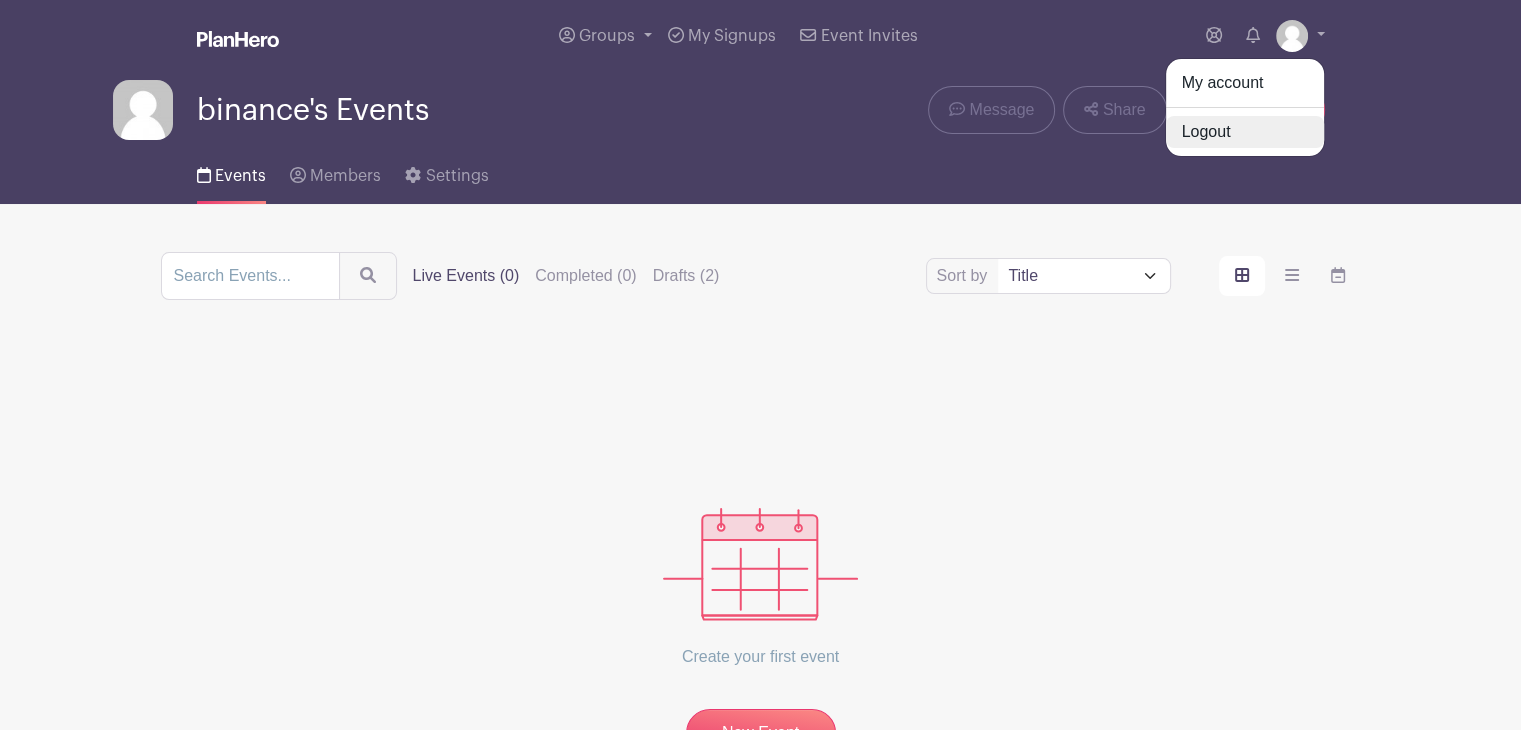 click on "Logout" at bounding box center (1245, 132) 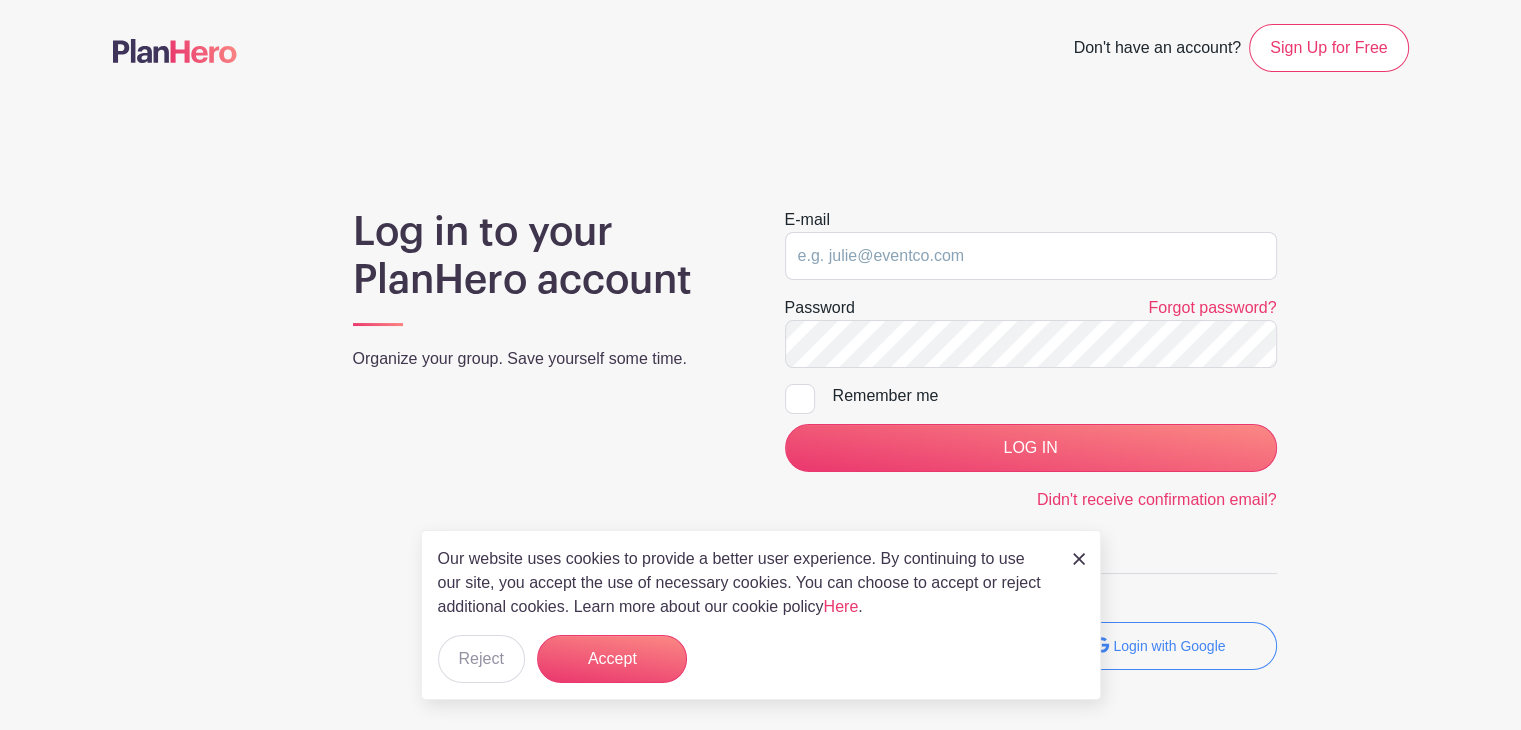 click at bounding box center (1079, 558) 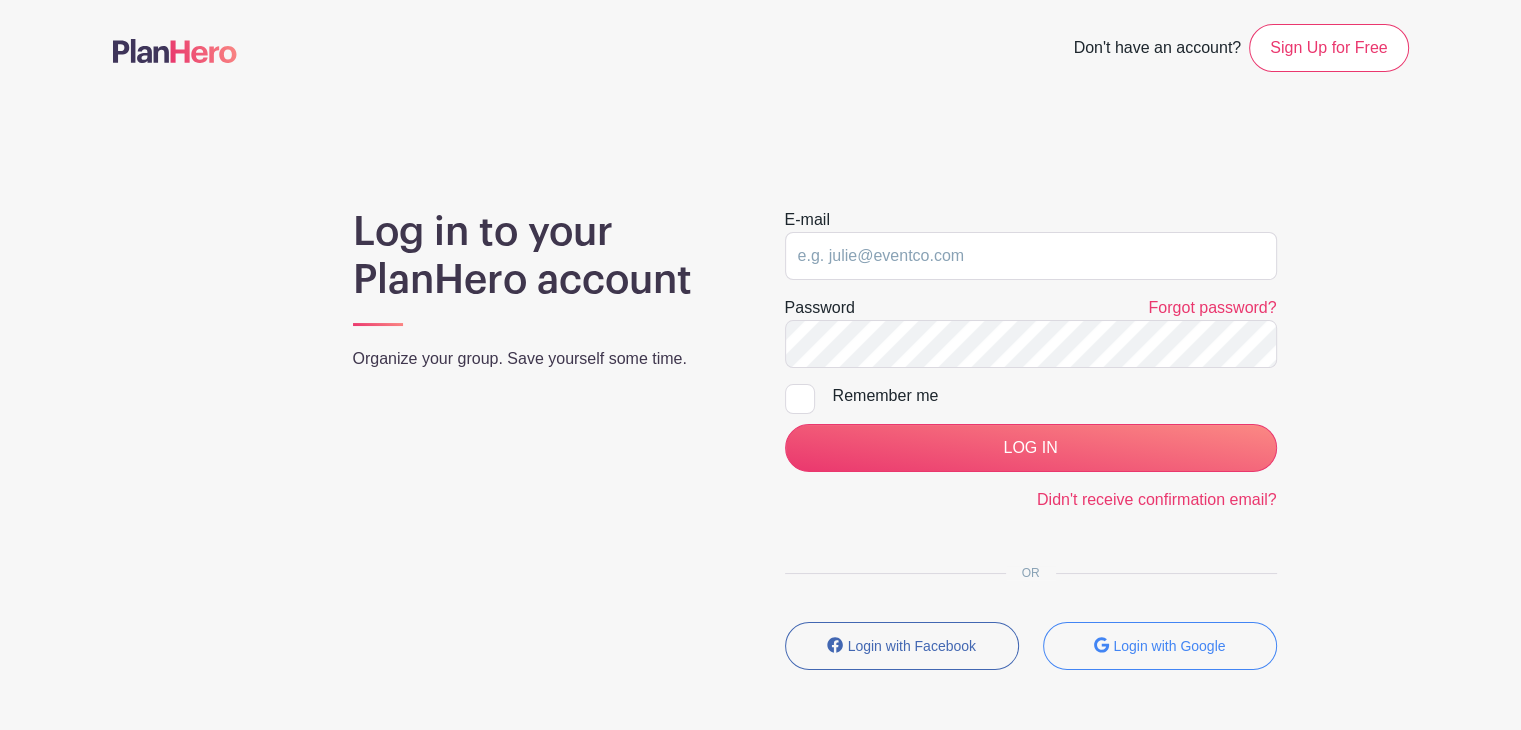 click at bounding box center (175, 51) 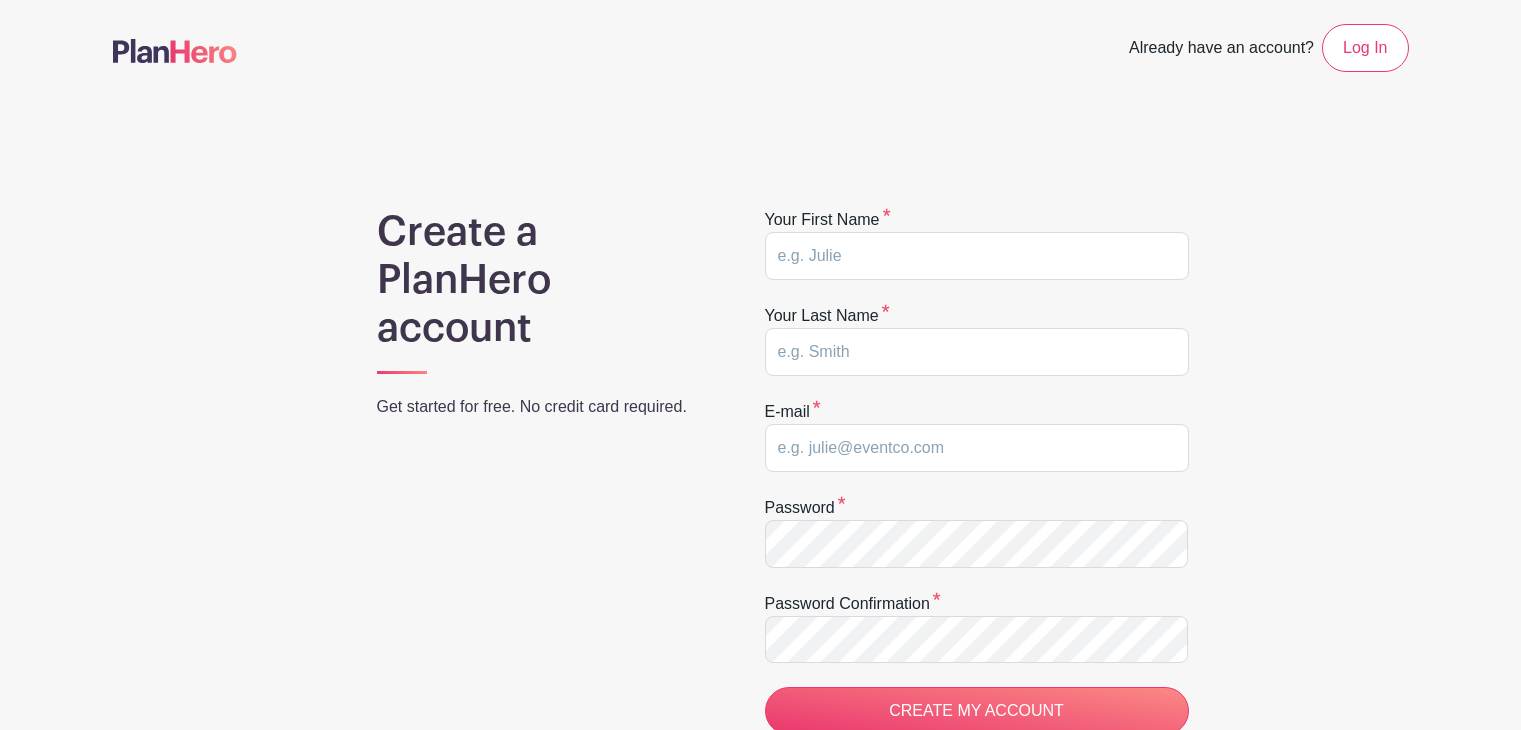 scroll, scrollTop: 0, scrollLeft: 0, axis: both 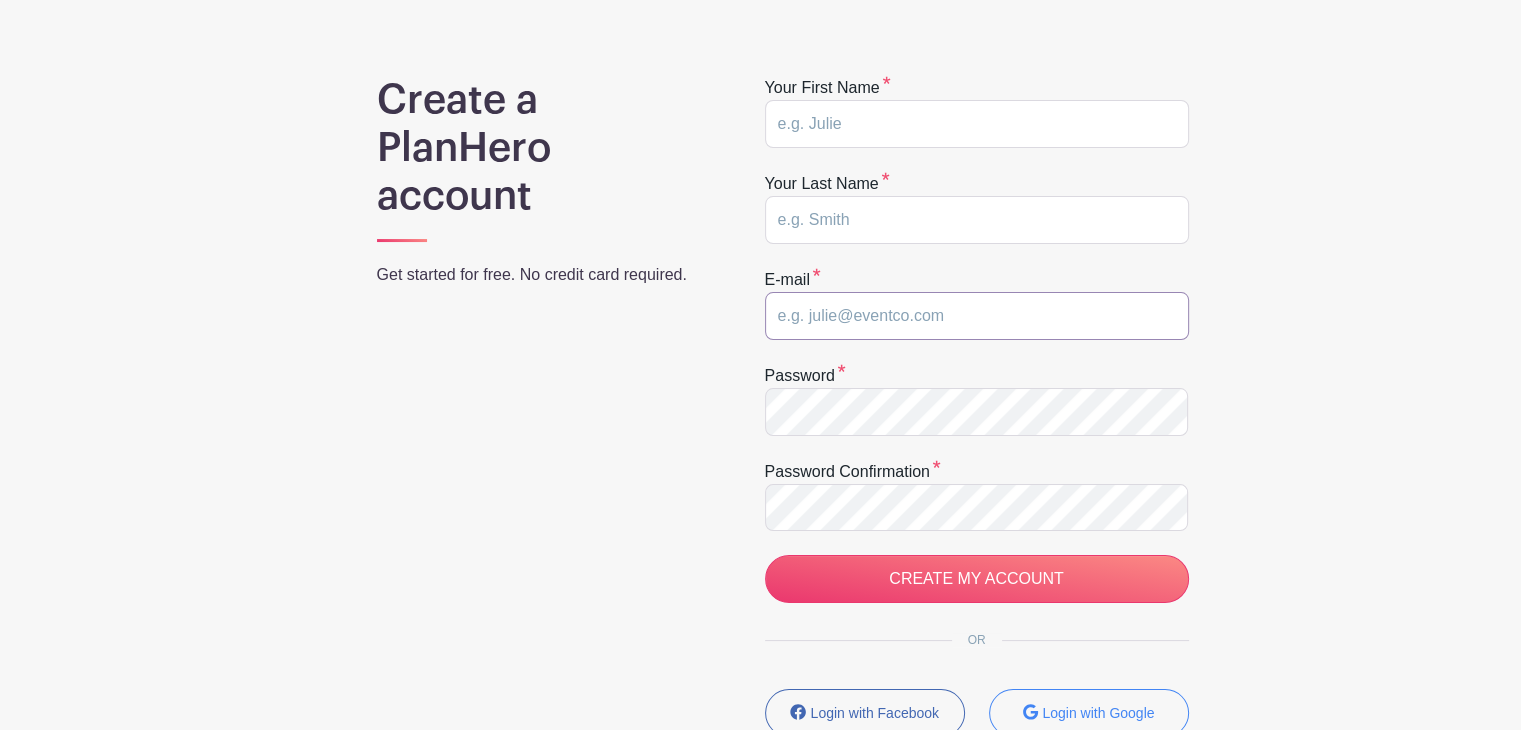 type on "pokare9219@kloudis.com" 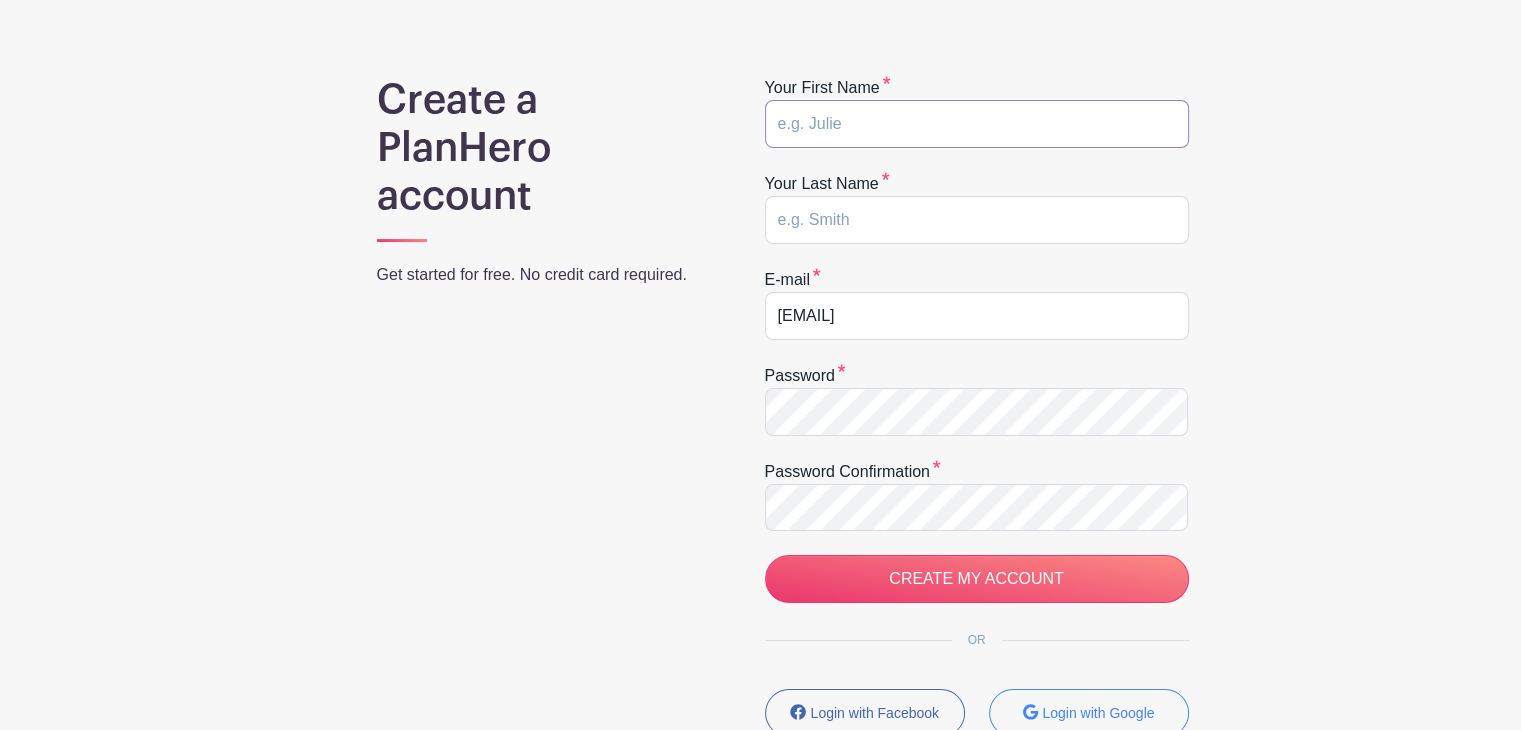 click at bounding box center [977, 124] 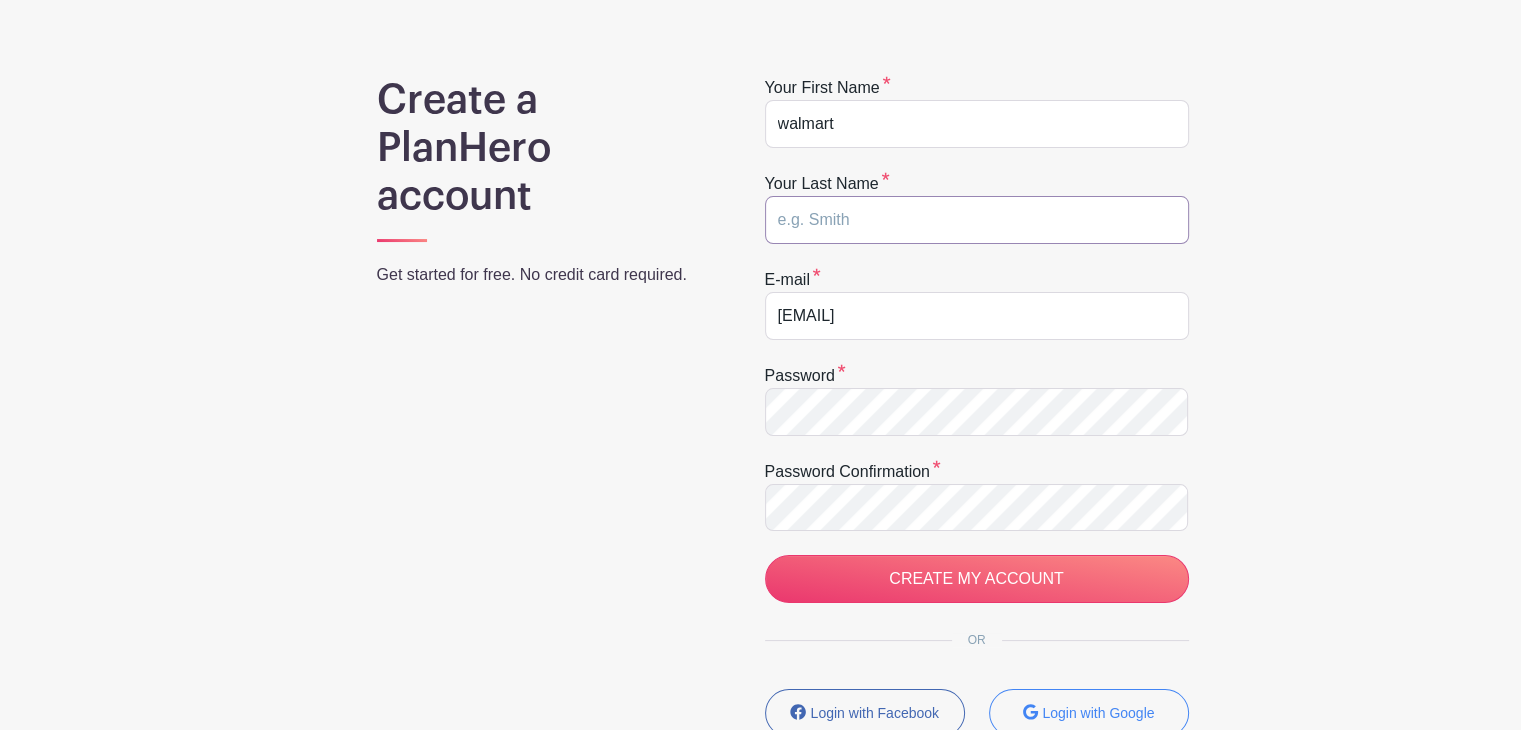 click at bounding box center (977, 220) 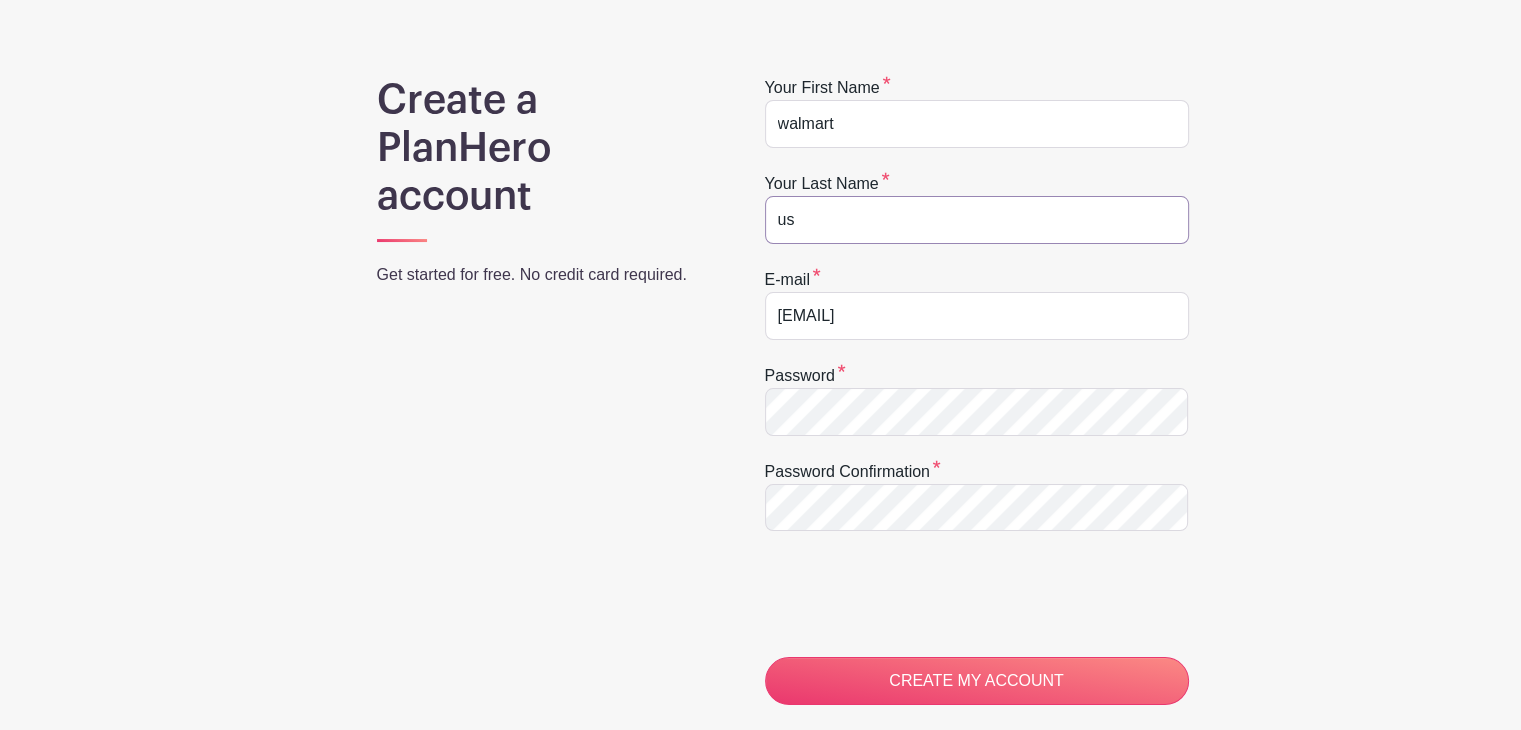 type on "us" 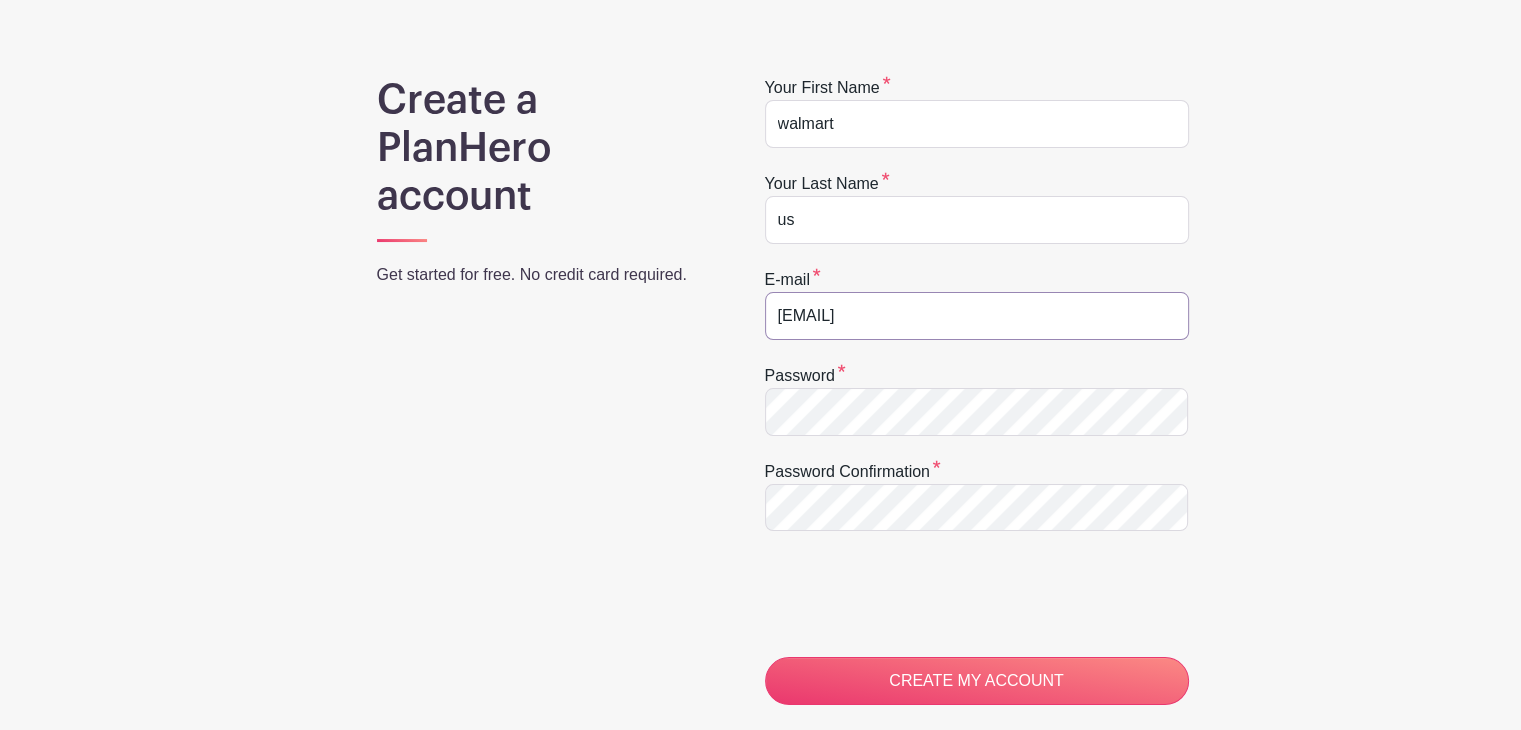 click on "[EMAIL]" at bounding box center [977, 316] 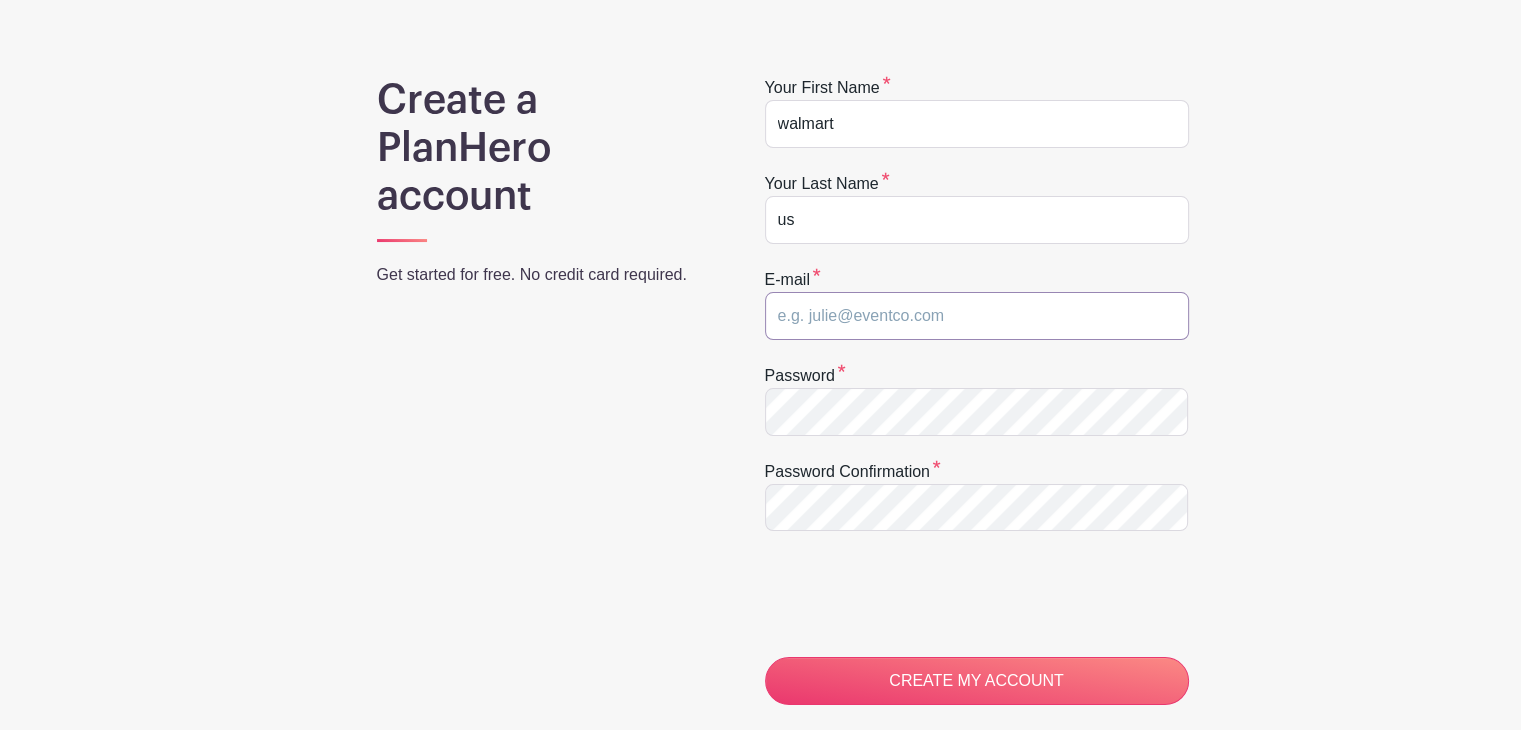paste on "5ue15ulrf4jz@phyones.com" 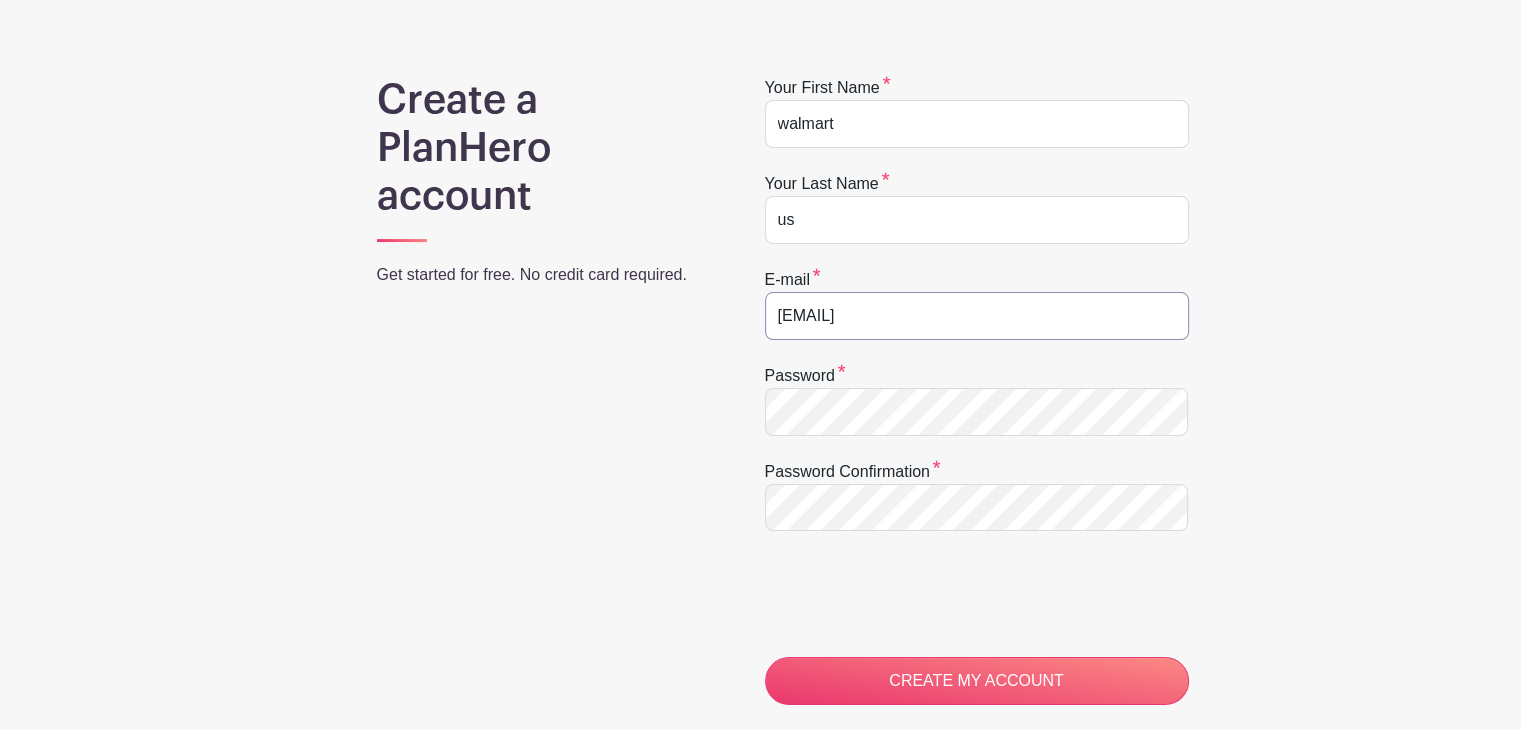 type on "5ue15ulrf4jz@phyones.com" 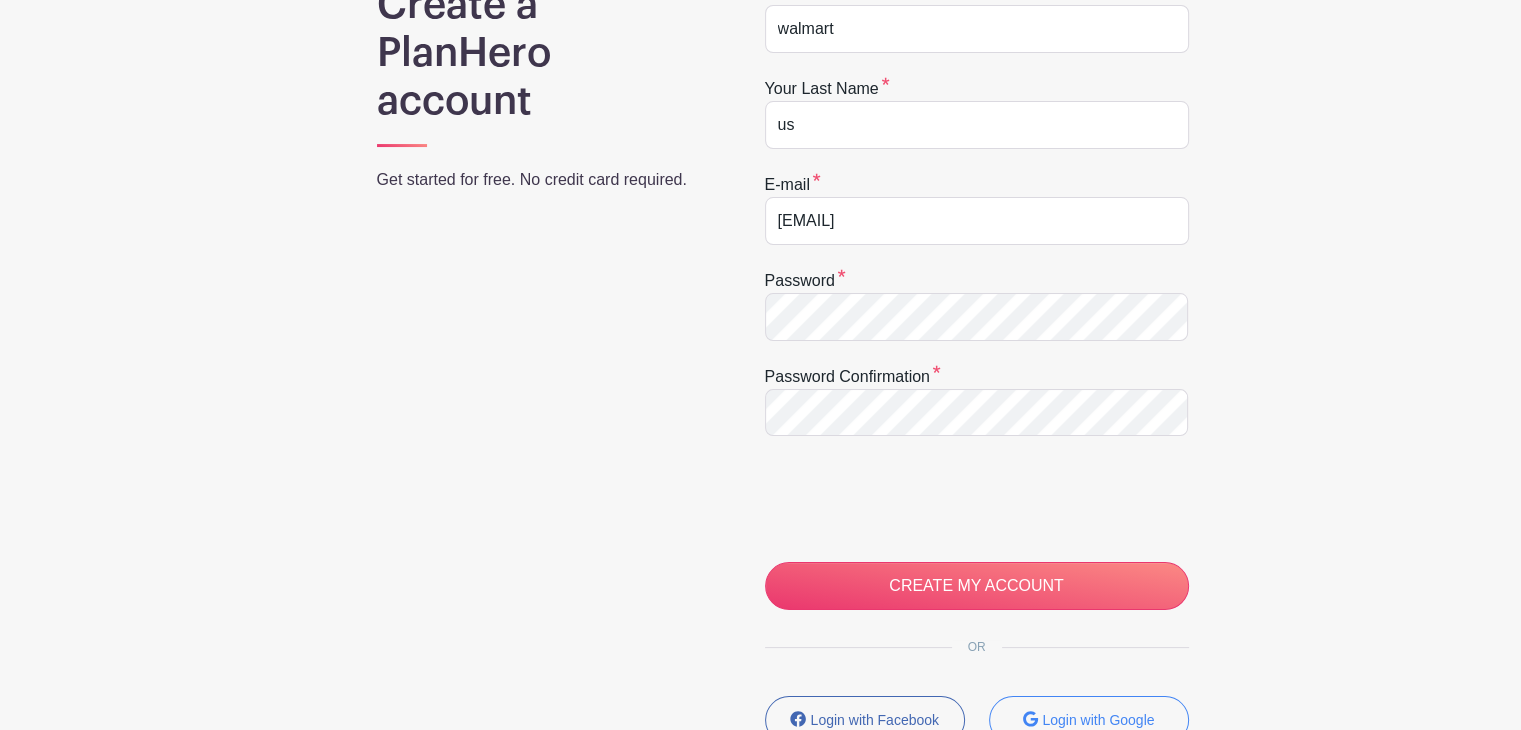scroll, scrollTop: 256, scrollLeft: 0, axis: vertical 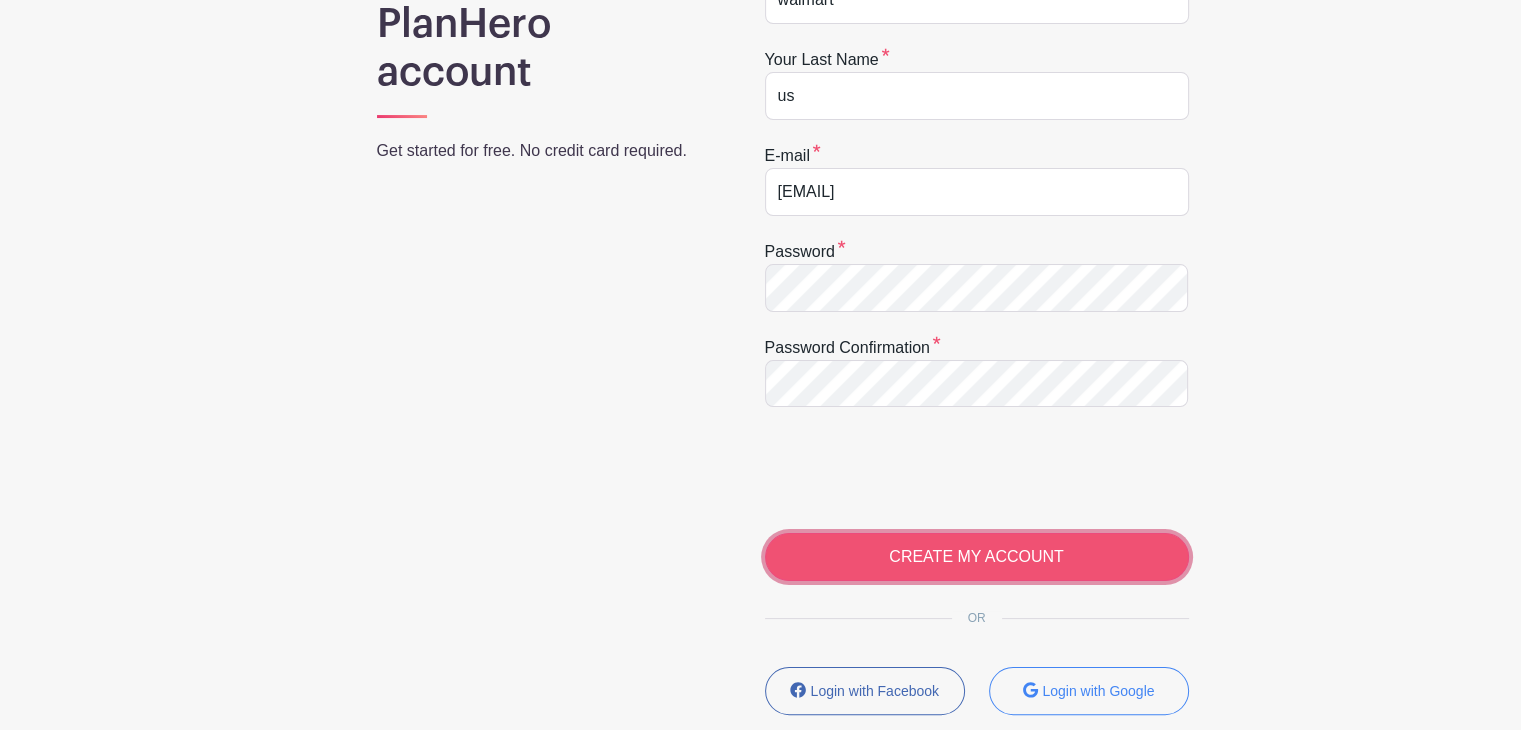 click on "CREATE MY ACCOUNT" at bounding box center [977, 557] 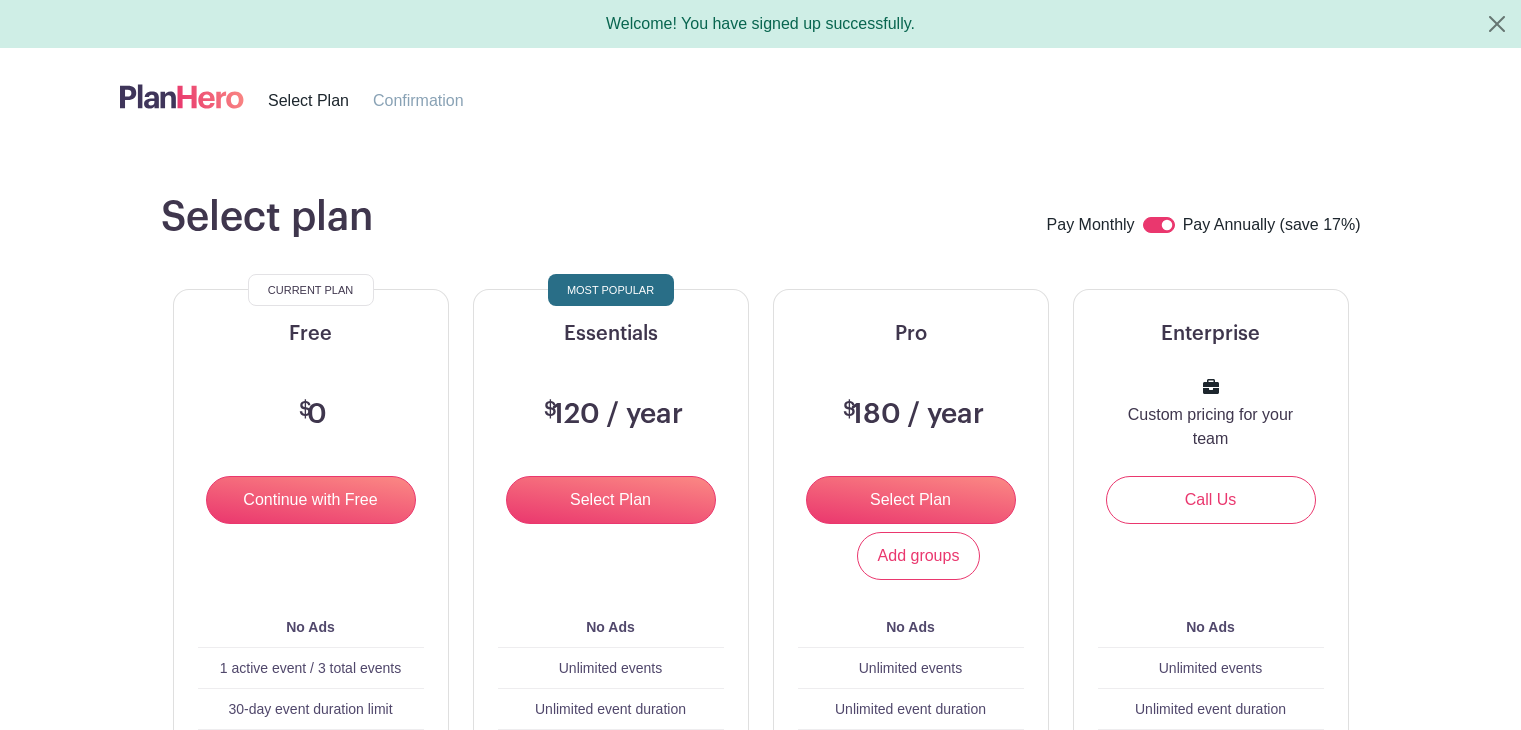 scroll, scrollTop: 0, scrollLeft: 0, axis: both 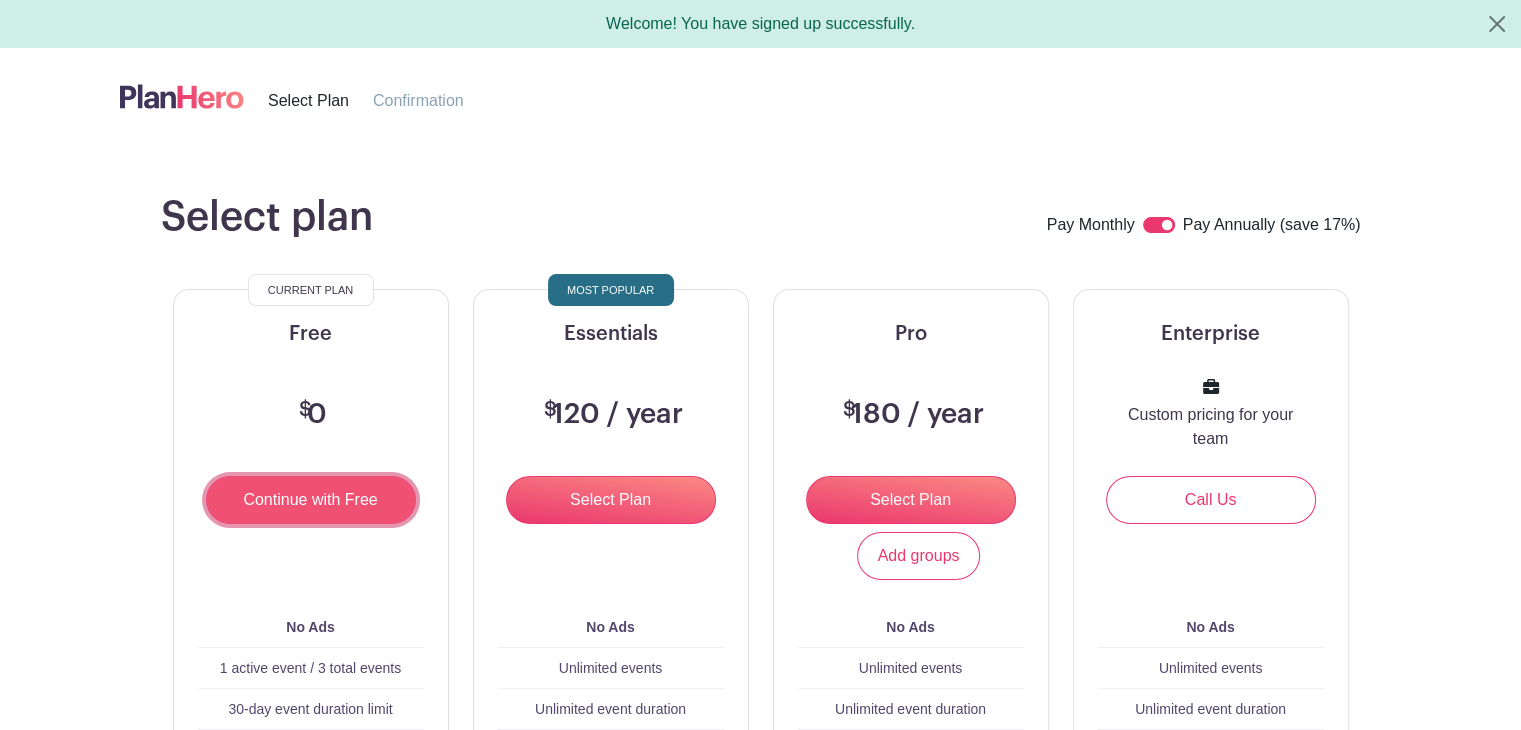 click on "Continue with Free" at bounding box center (311, 500) 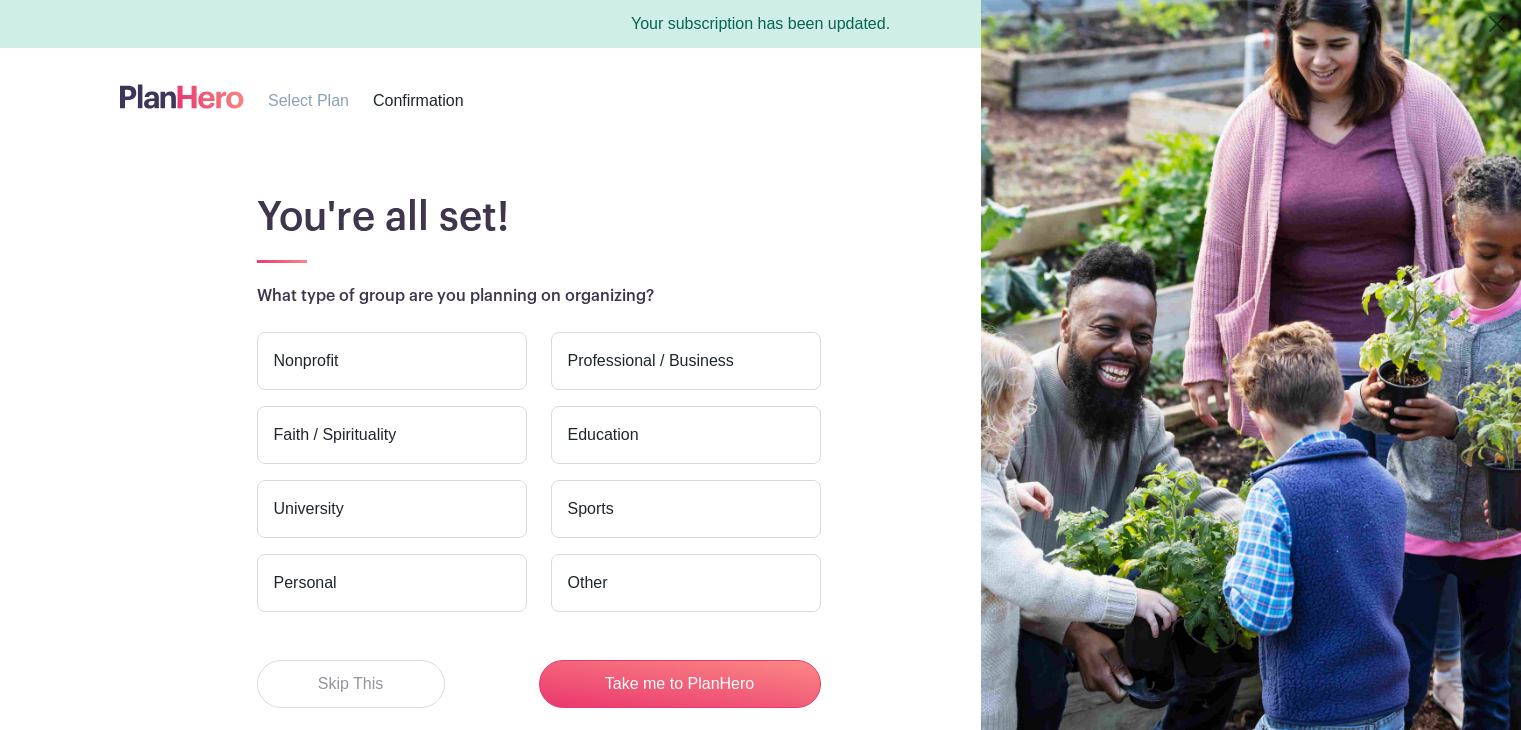 scroll, scrollTop: 0, scrollLeft: 0, axis: both 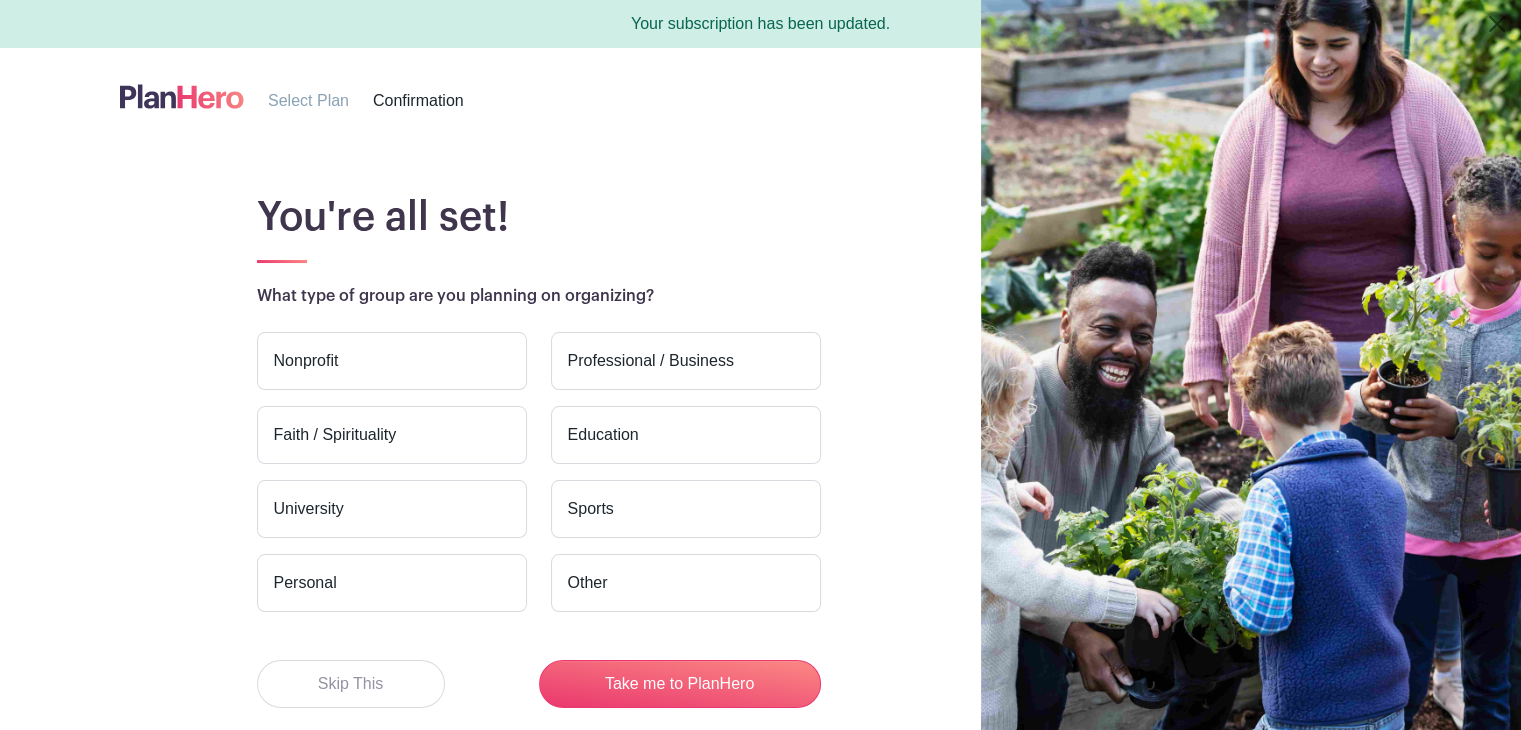 click on "Nonprofit" at bounding box center (392, 361) 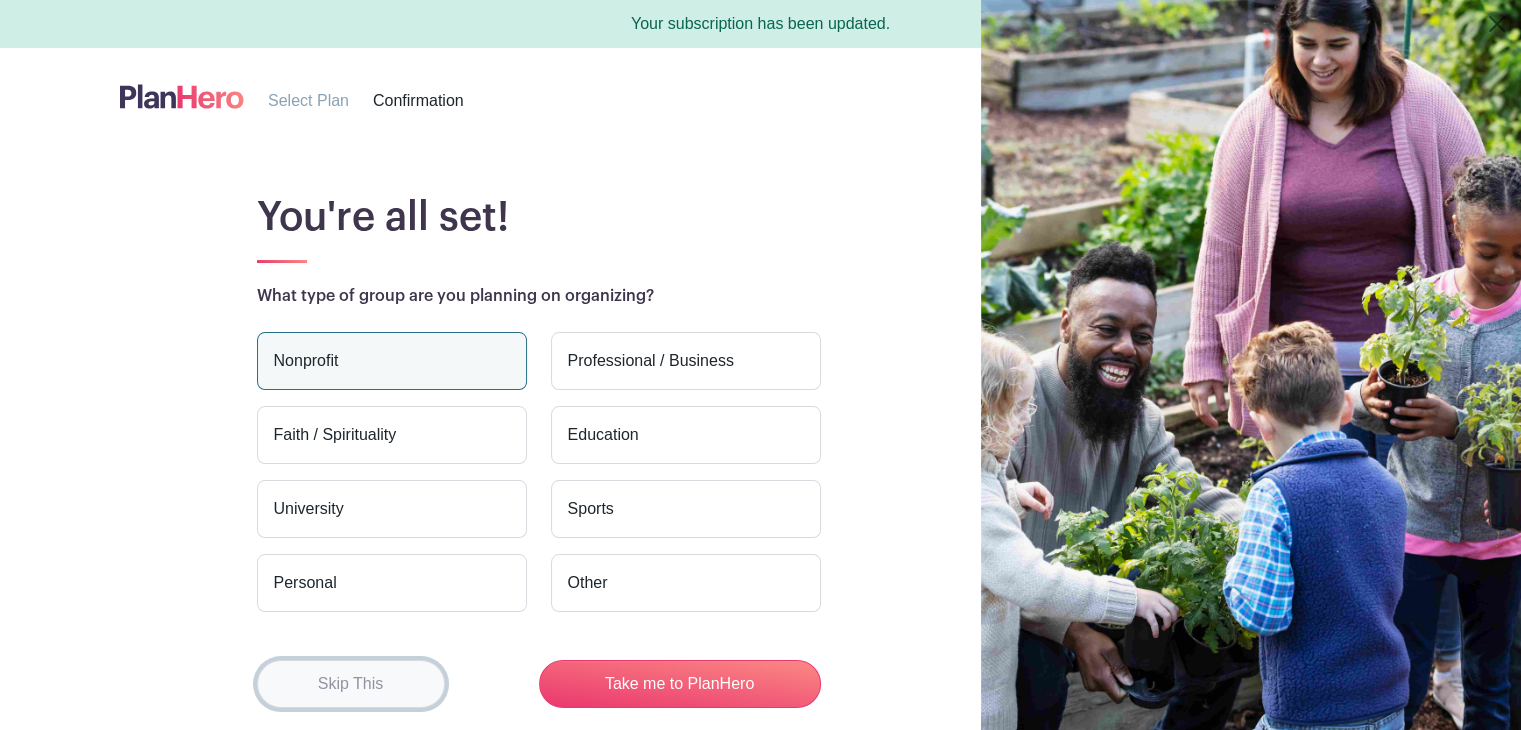 click on "Skip This" at bounding box center [351, 684] 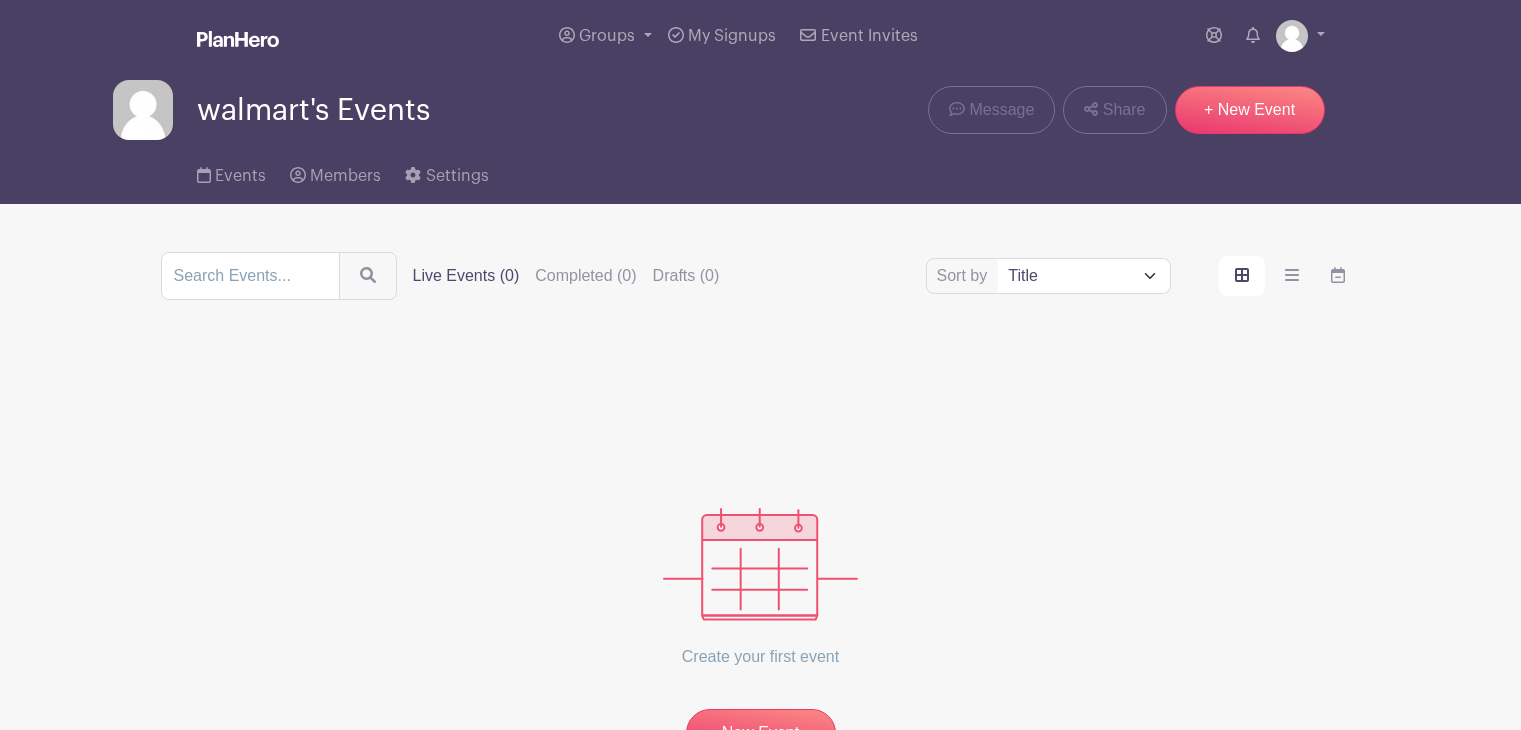 scroll, scrollTop: 0, scrollLeft: 0, axis: both 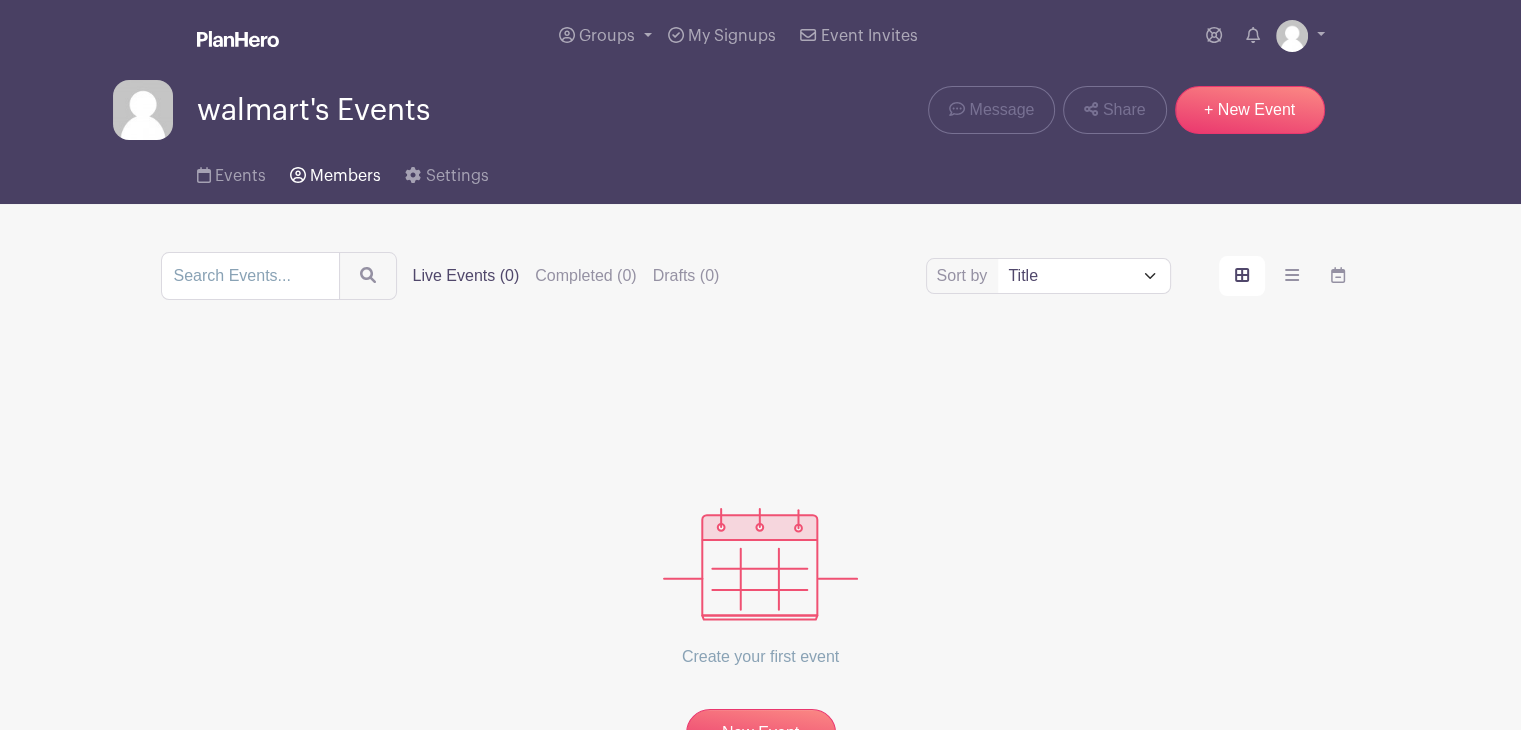 click on "Members" at bounding box center (345, 176) 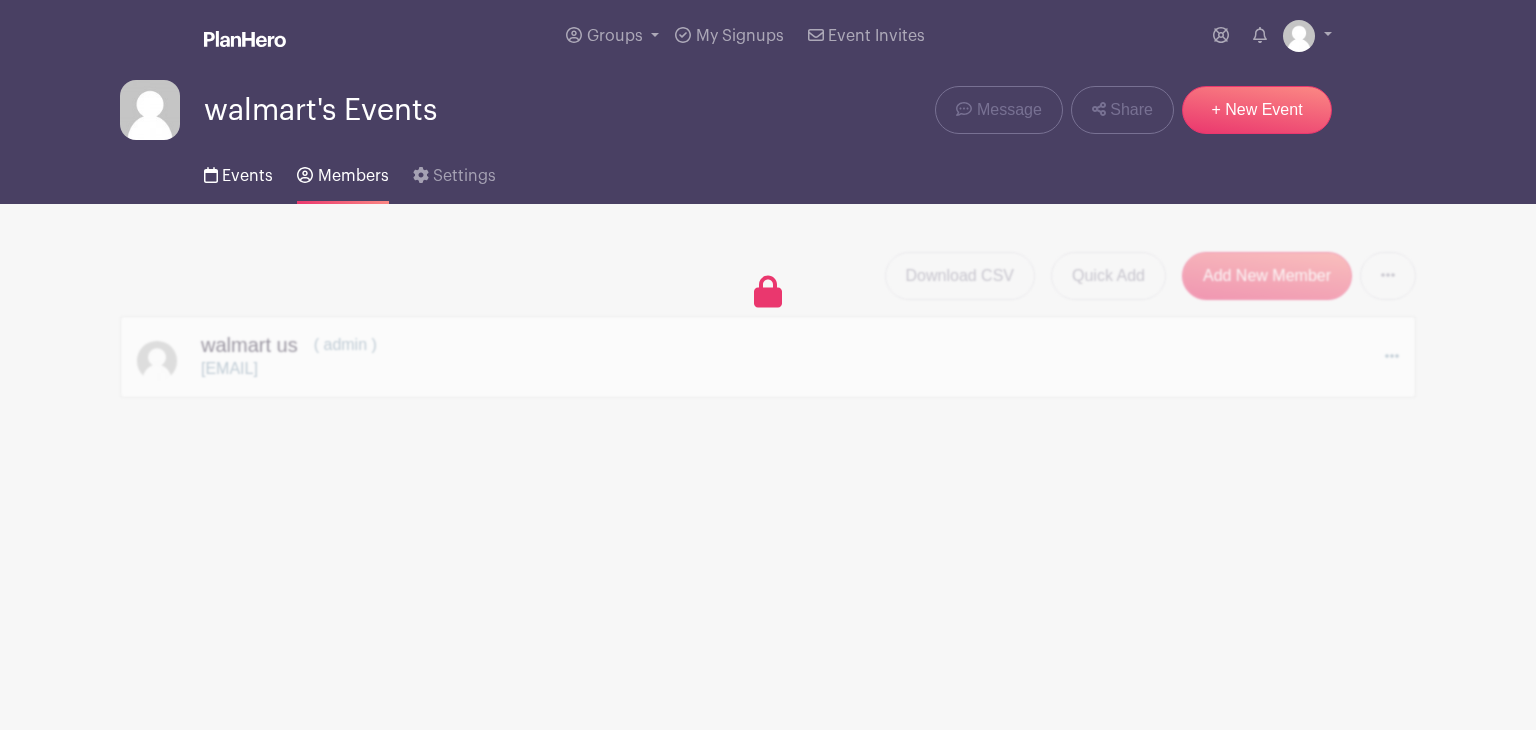 click on "Events" at bounding box center [247, 176] 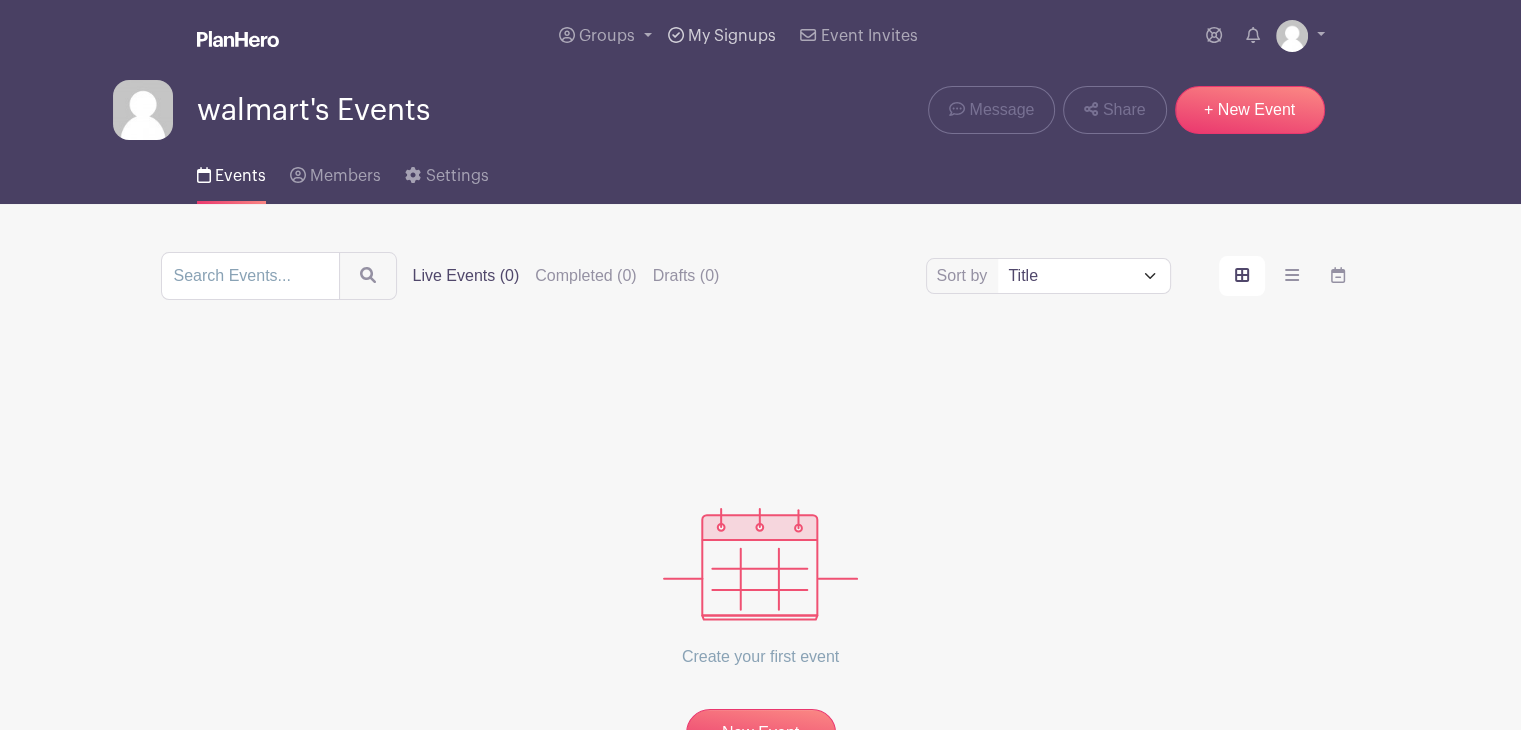click on "My Signups" at bounding box center [722, 36] 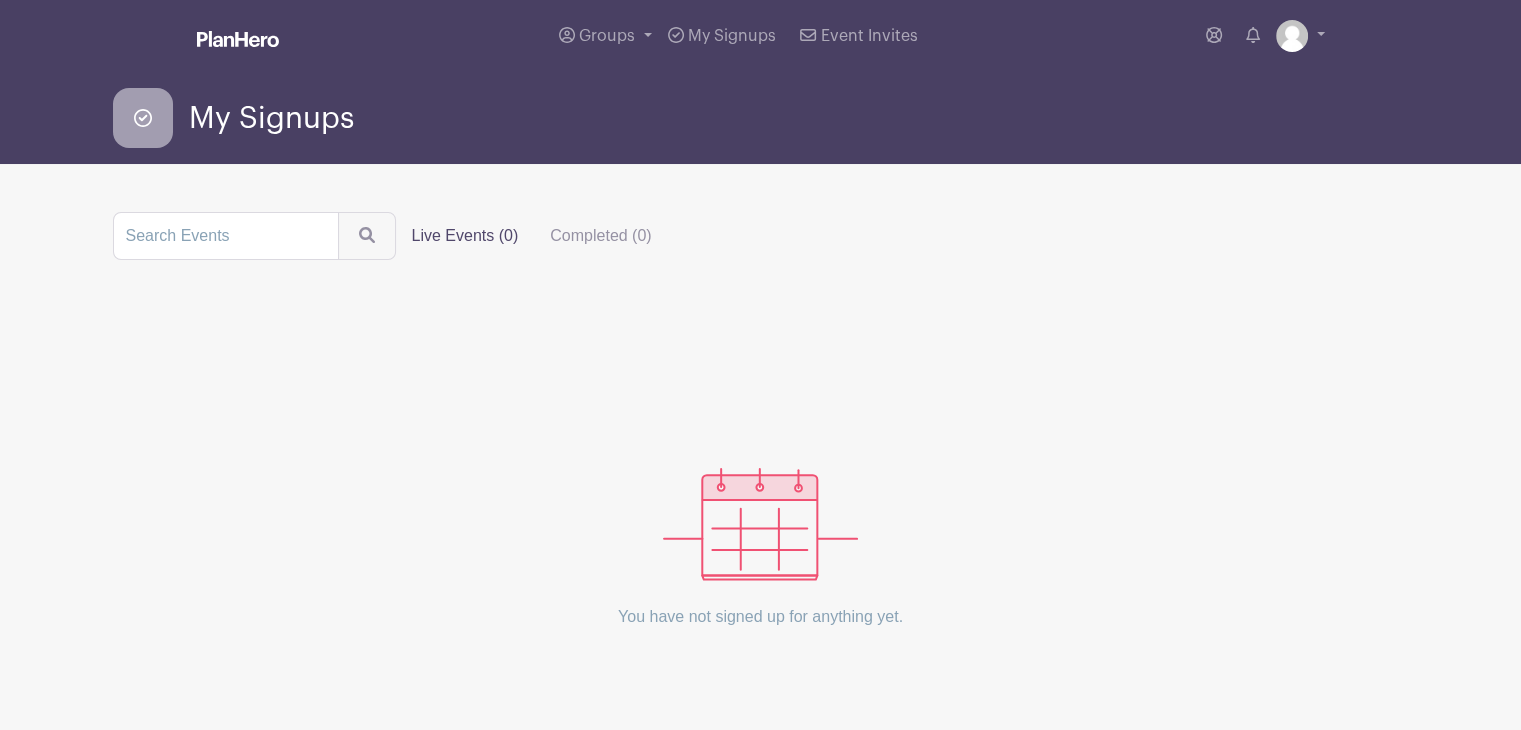 click on "My Signups" at bounding box center [271, 118] 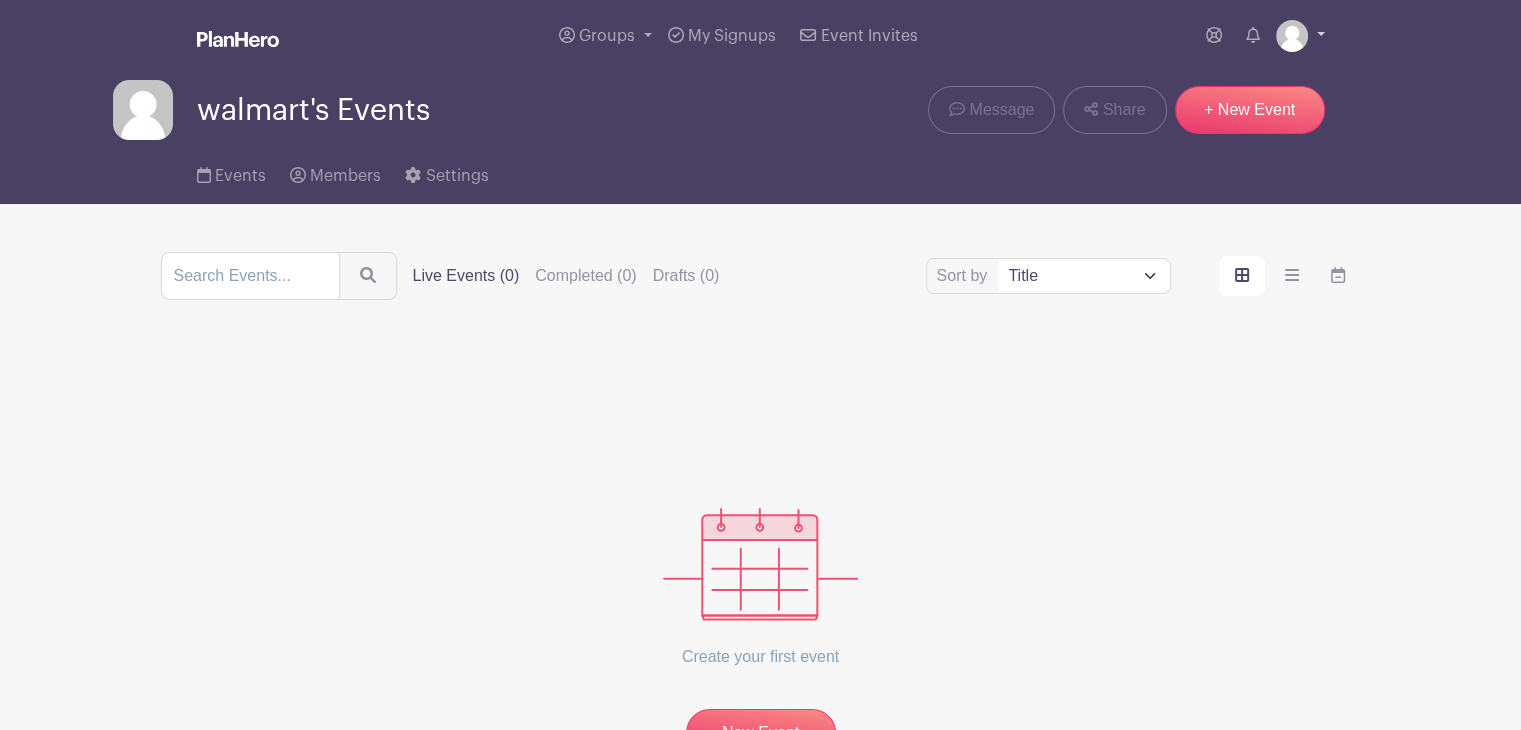 click at bounding box center (1292, 36) 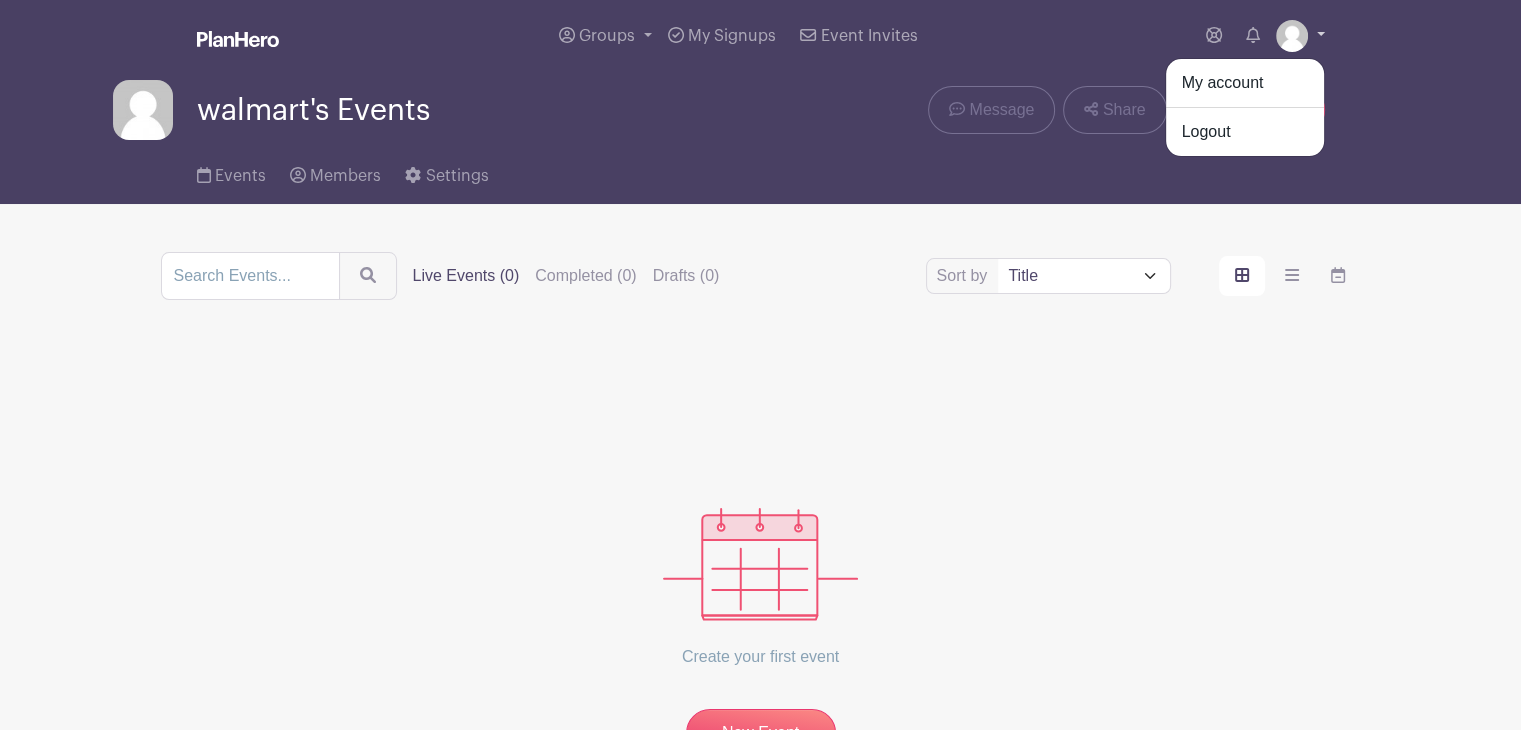 click at bounding box center [1292, 36] 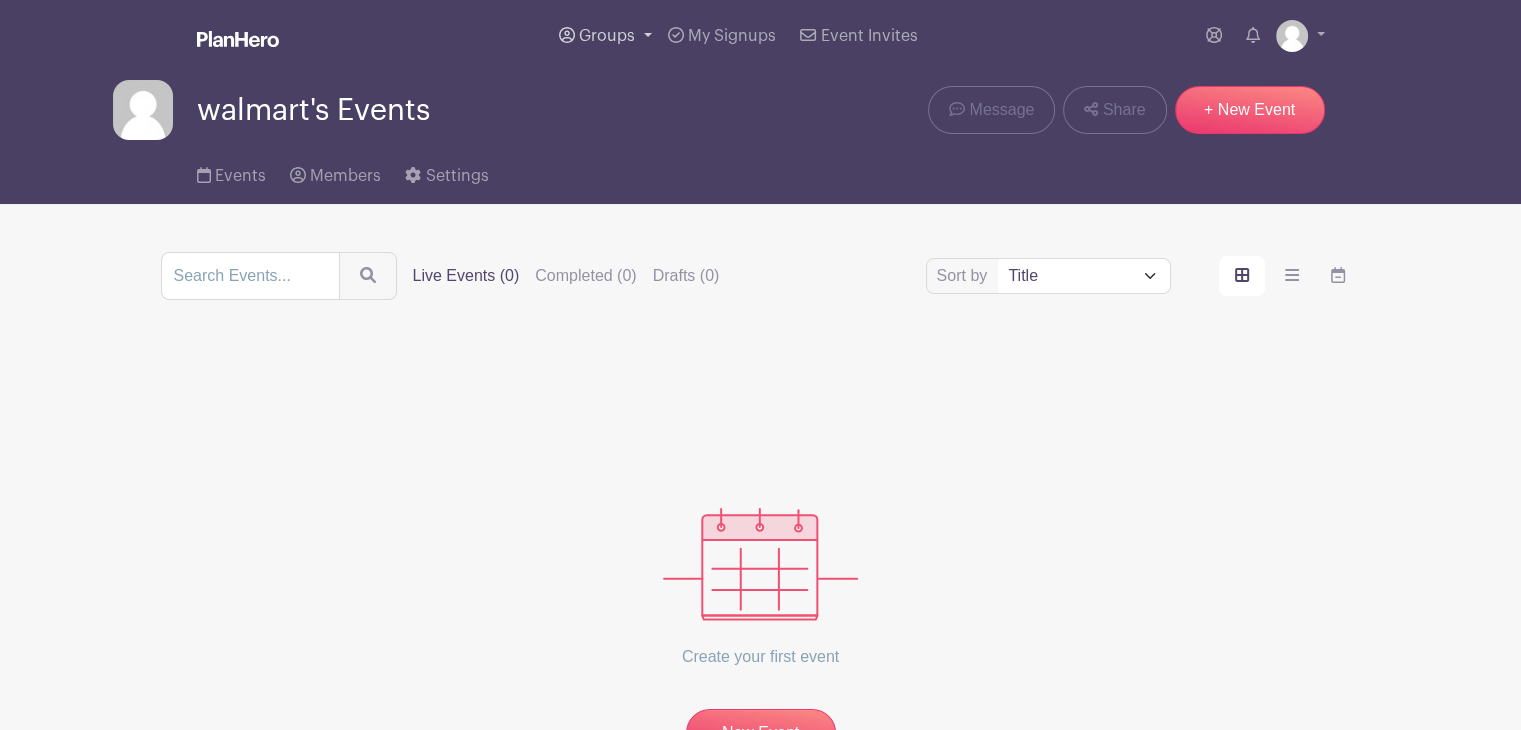 click on "Groups" at bounding box center (607, 36) 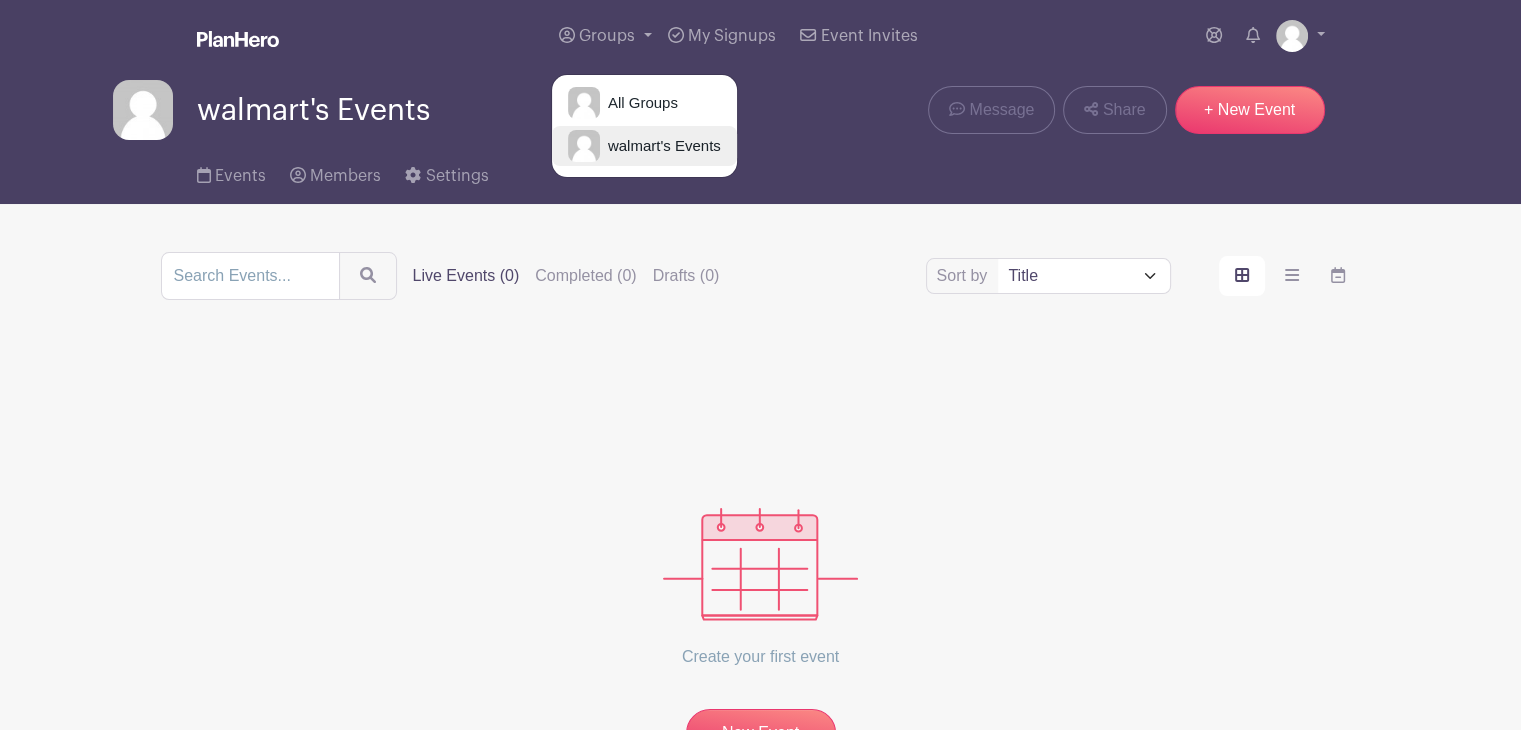 click on "walmart's Events" at bounding box center (660, 146) 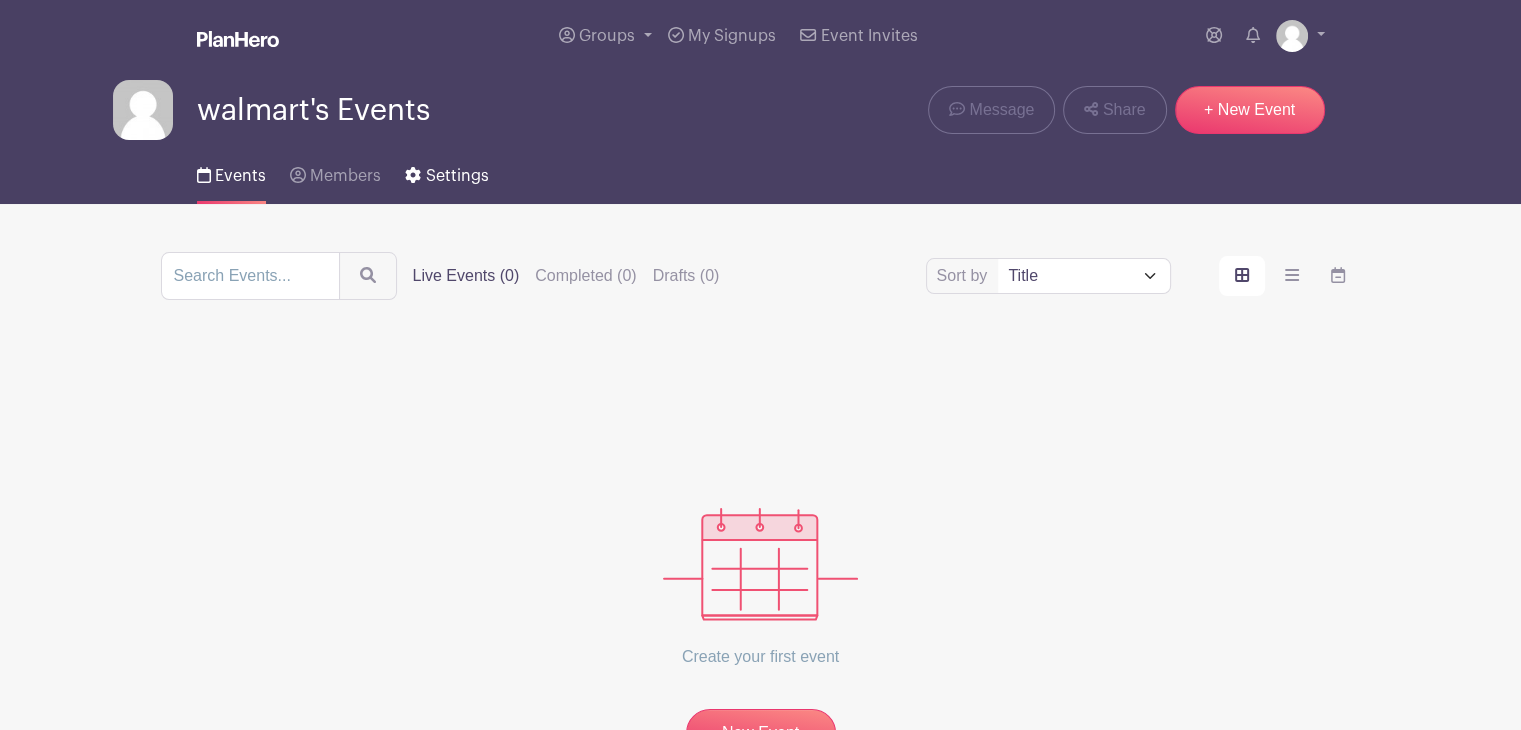 click on "Settings" at bounding box center (457, 176) 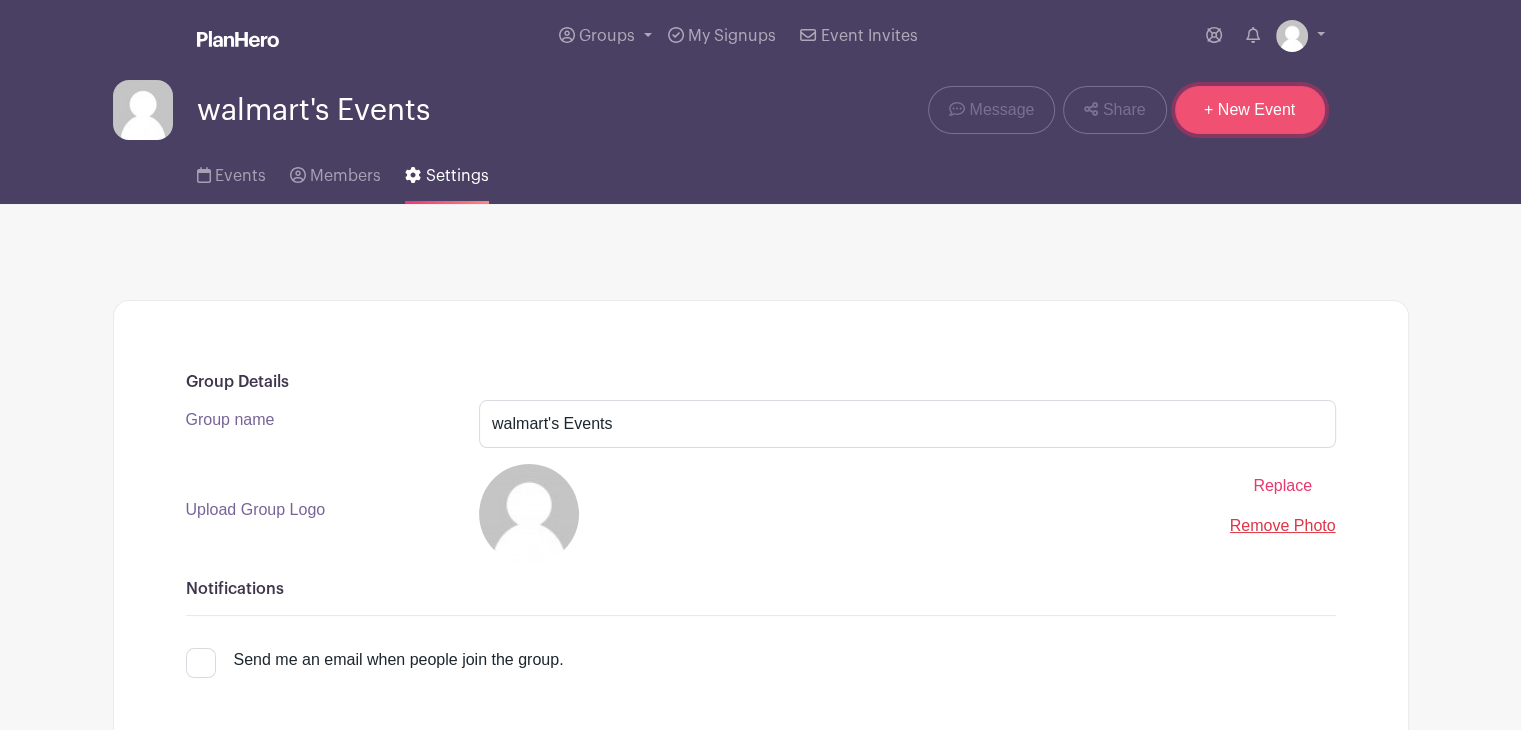 click on "+ New Event" at bounding box center (1250, 110) 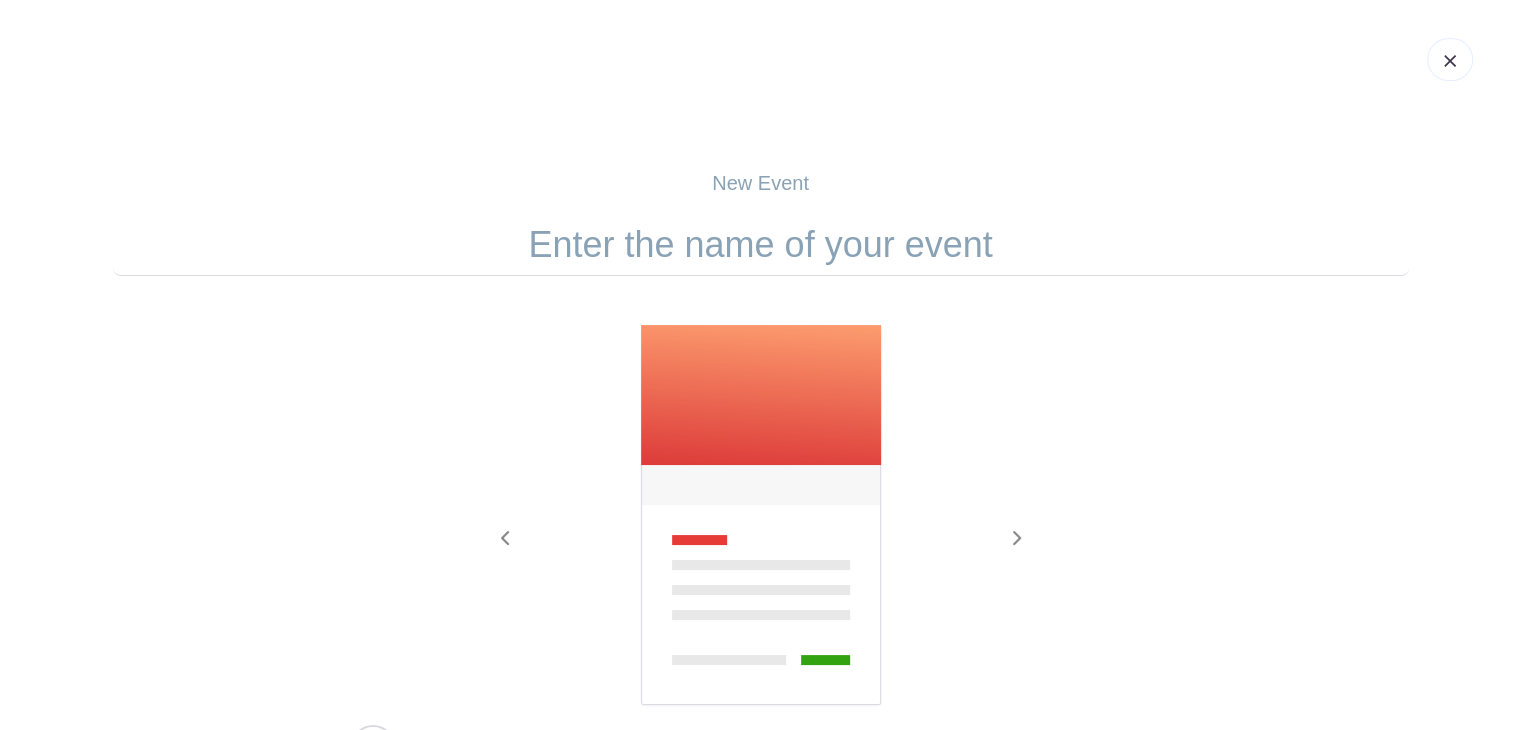 click on "New Event
Previous
Next" at bounding box center [761, 521] 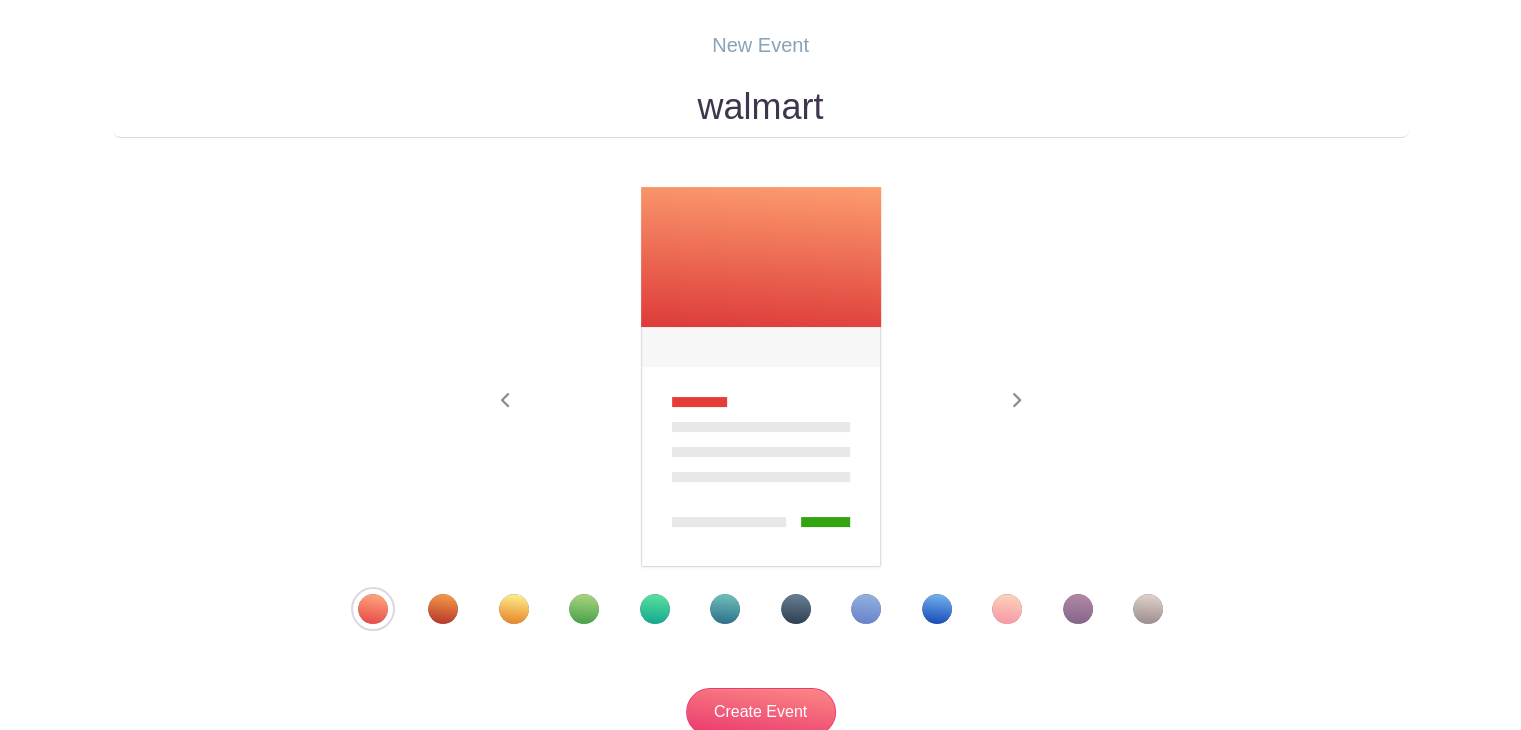 scroll, scrollTop: 316, scrollLeft: 0, axis: vertical 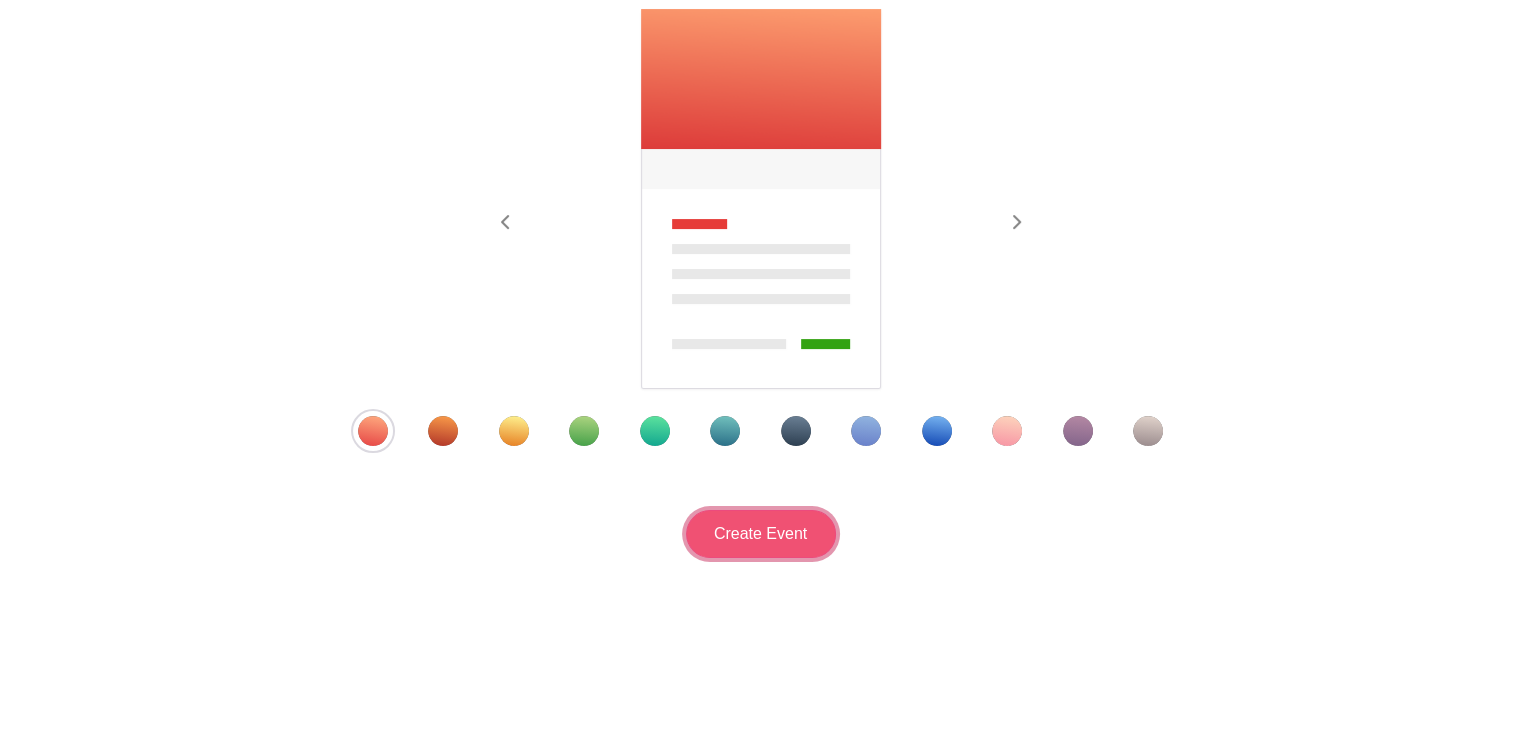click on "Create Event" at bounding box center [761, 534] 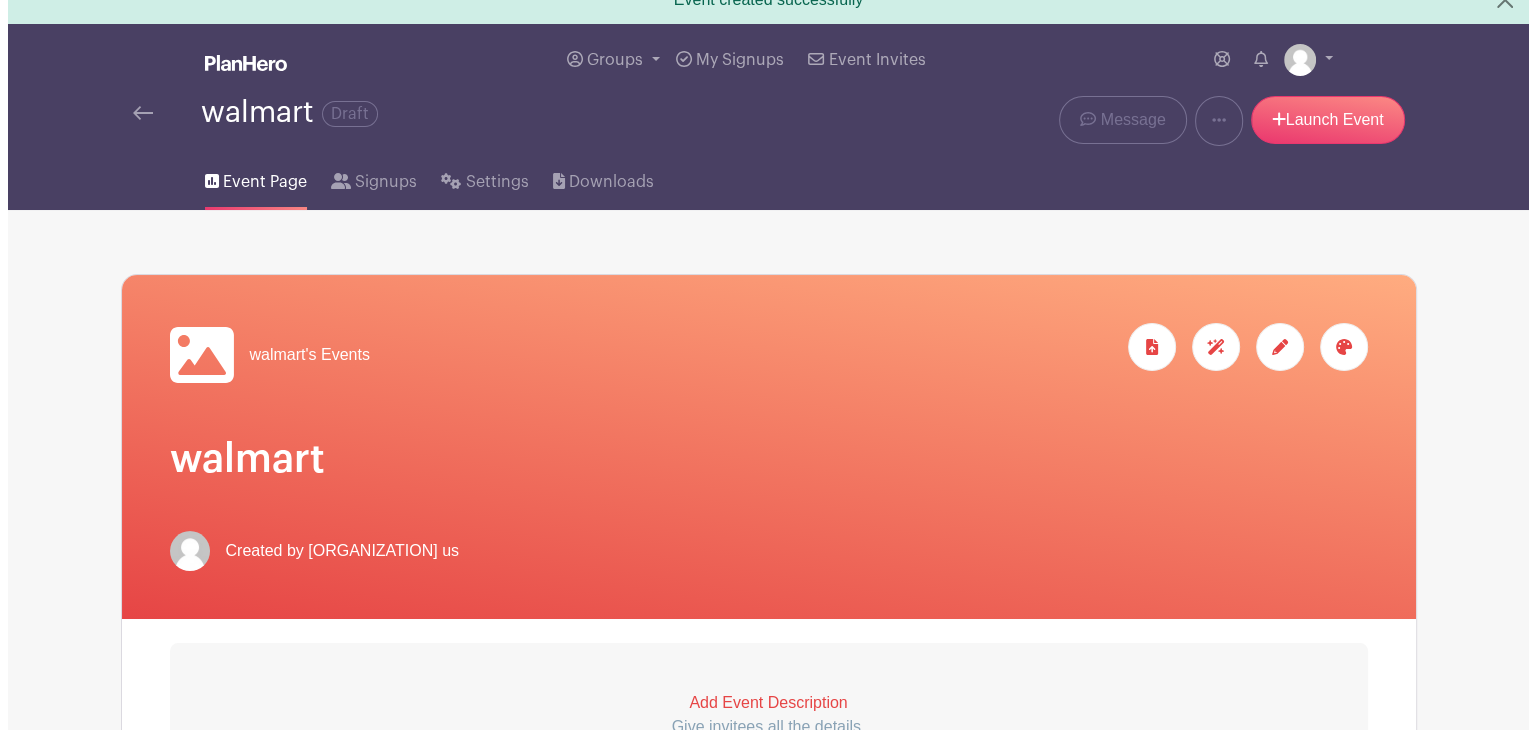 scroll, scrollTop: 0, scrollLeft: 0, axis: both 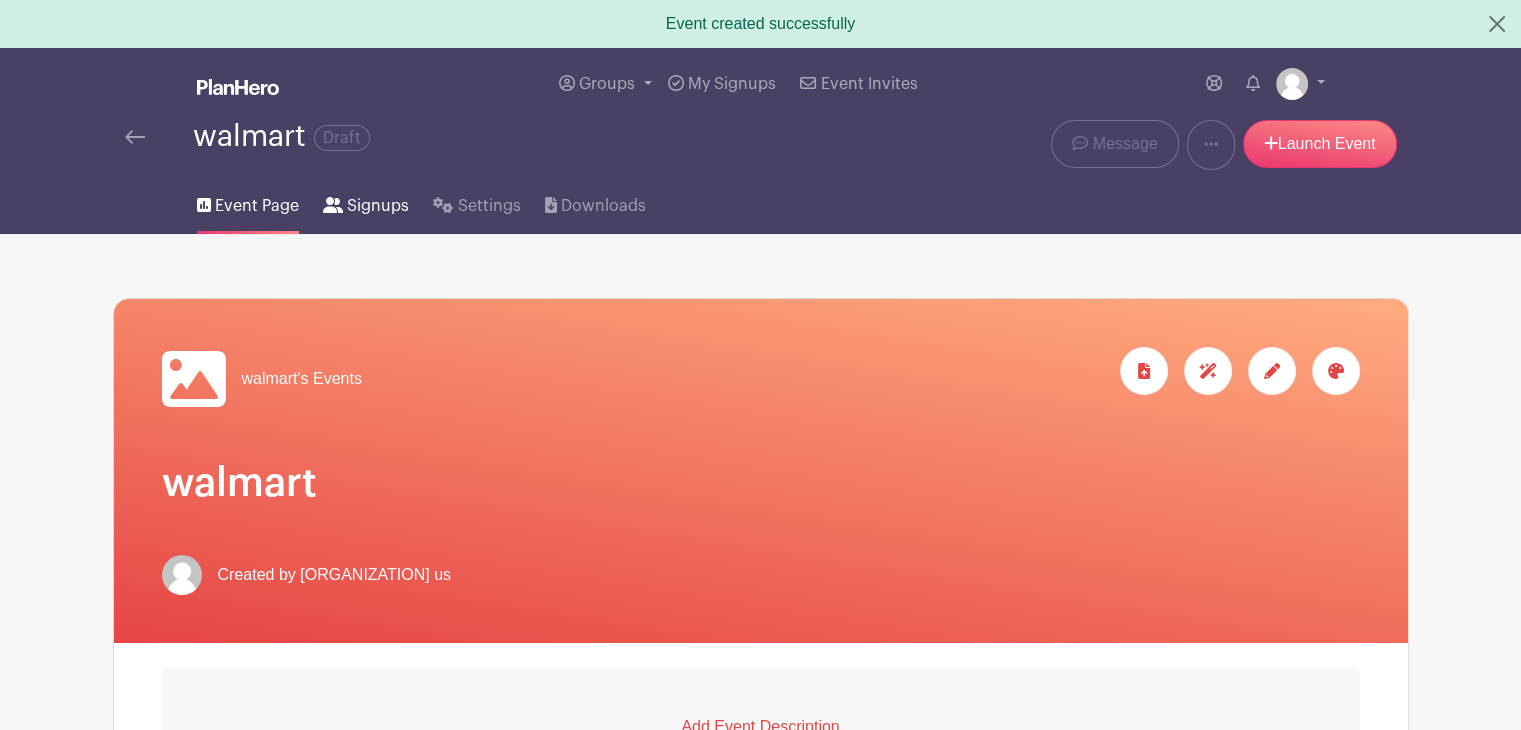 click on "Signups" at bounding box center (378, 206) 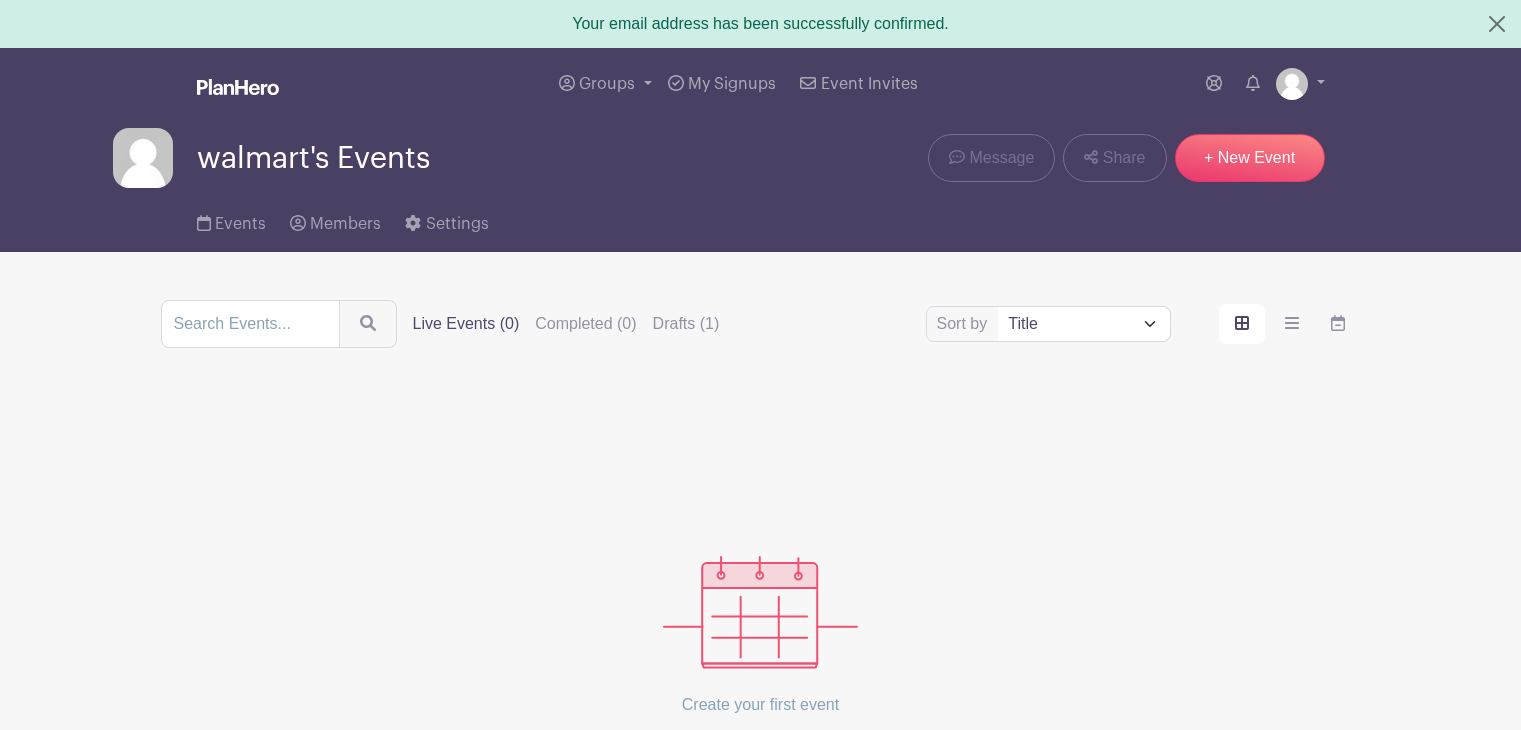 scroll, scrollTop: 0, scrollLeft: 0, axis: both 